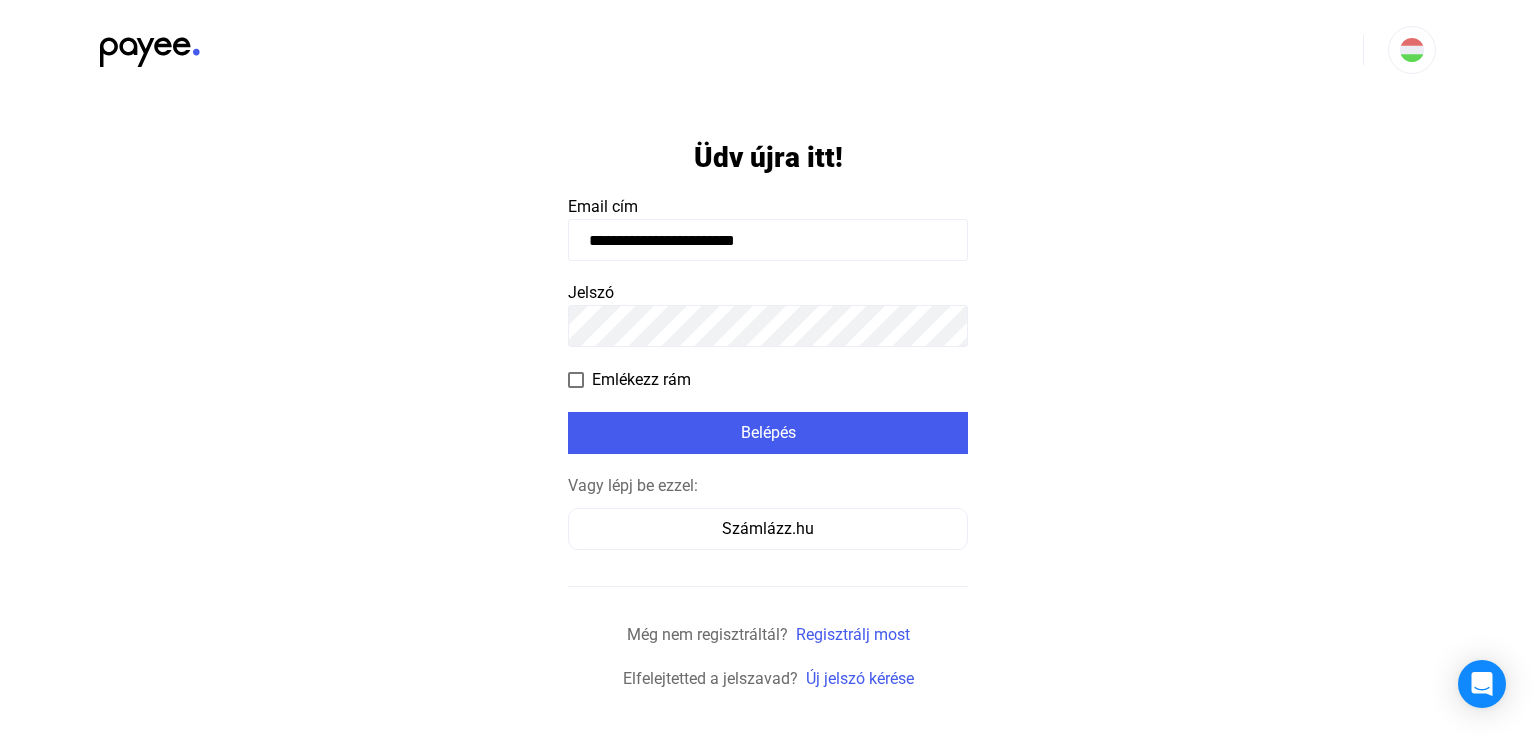 scroll, scrollTop: 0, scrollLeft: 0, axis: both 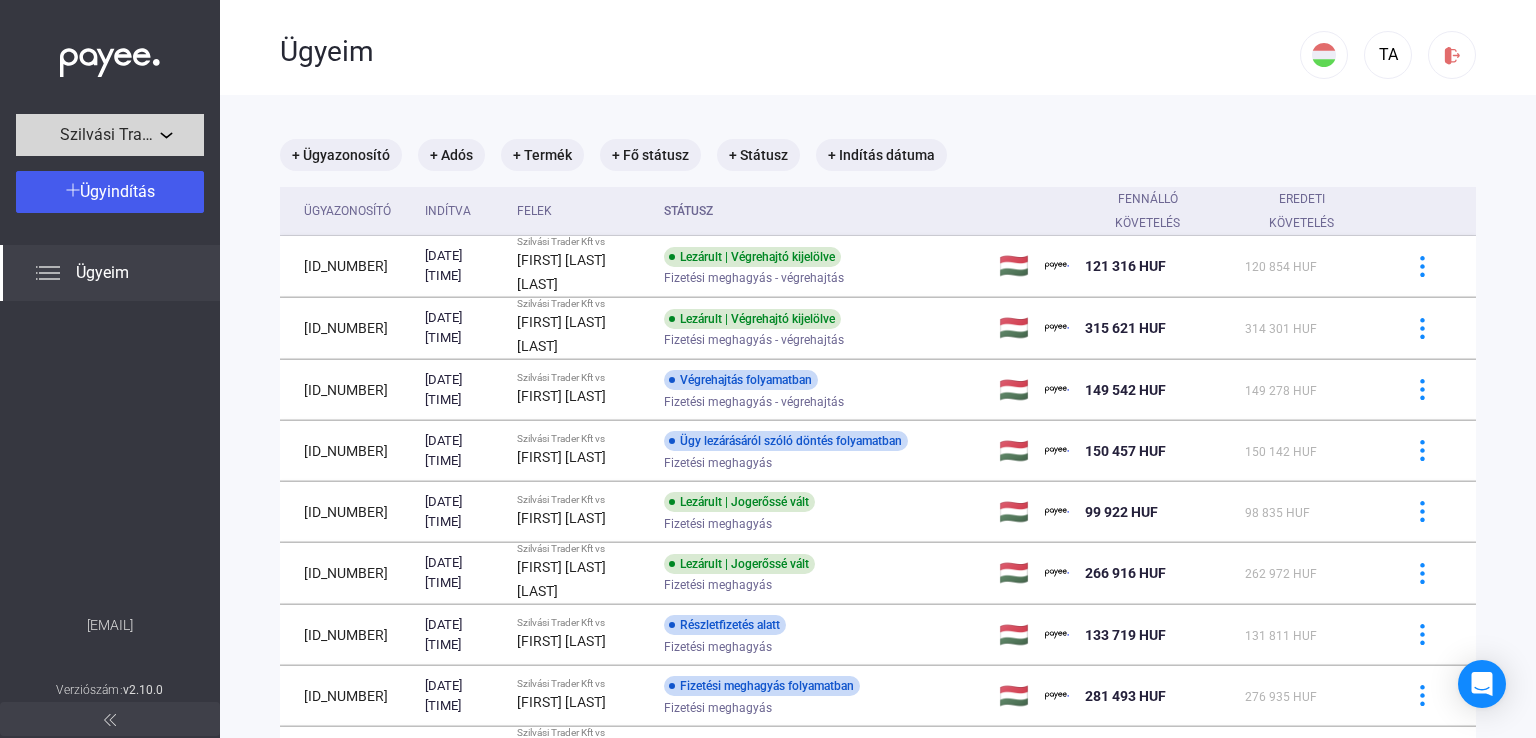click on "Szilvási Trader Kft" 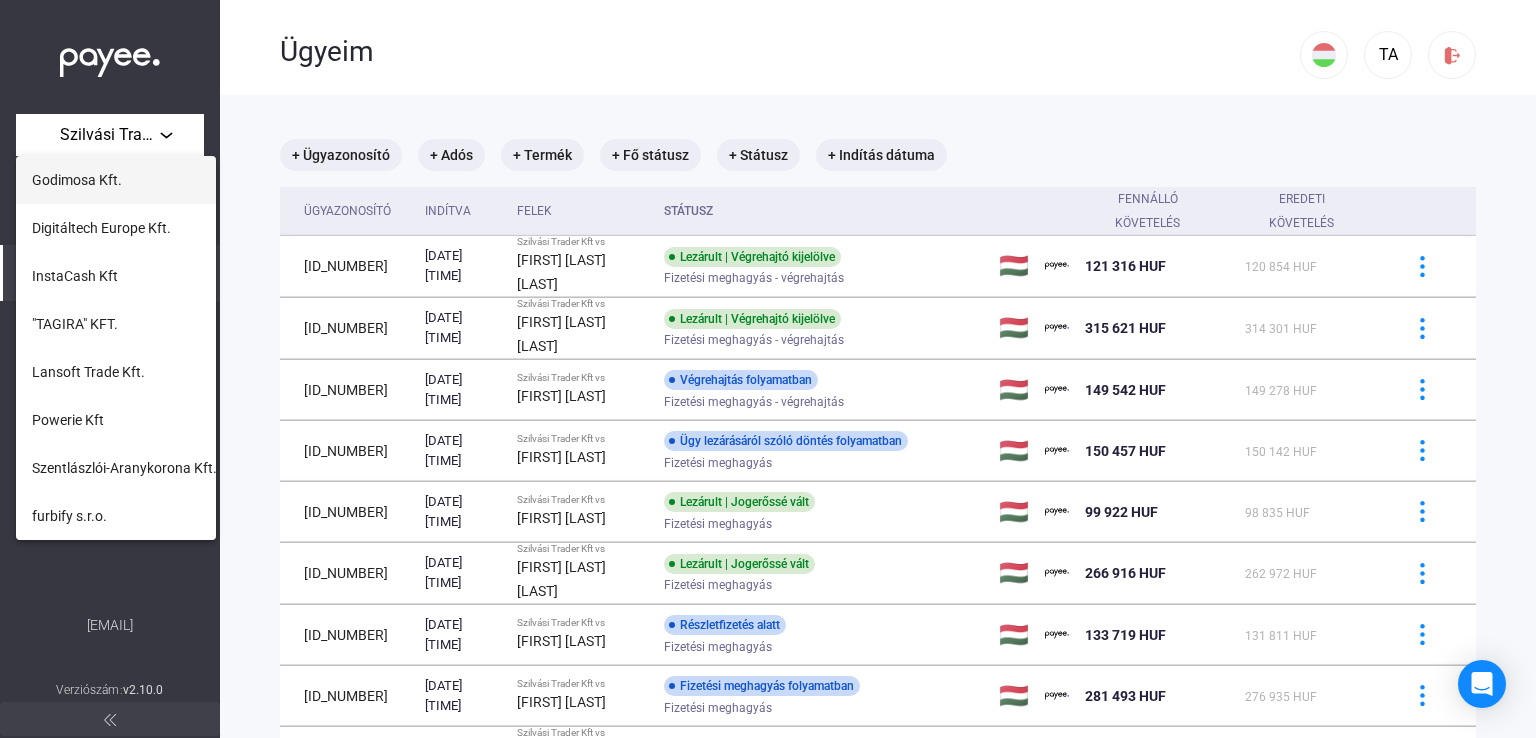 click on "Godimosa Kft." at bounding box center (116, 180) 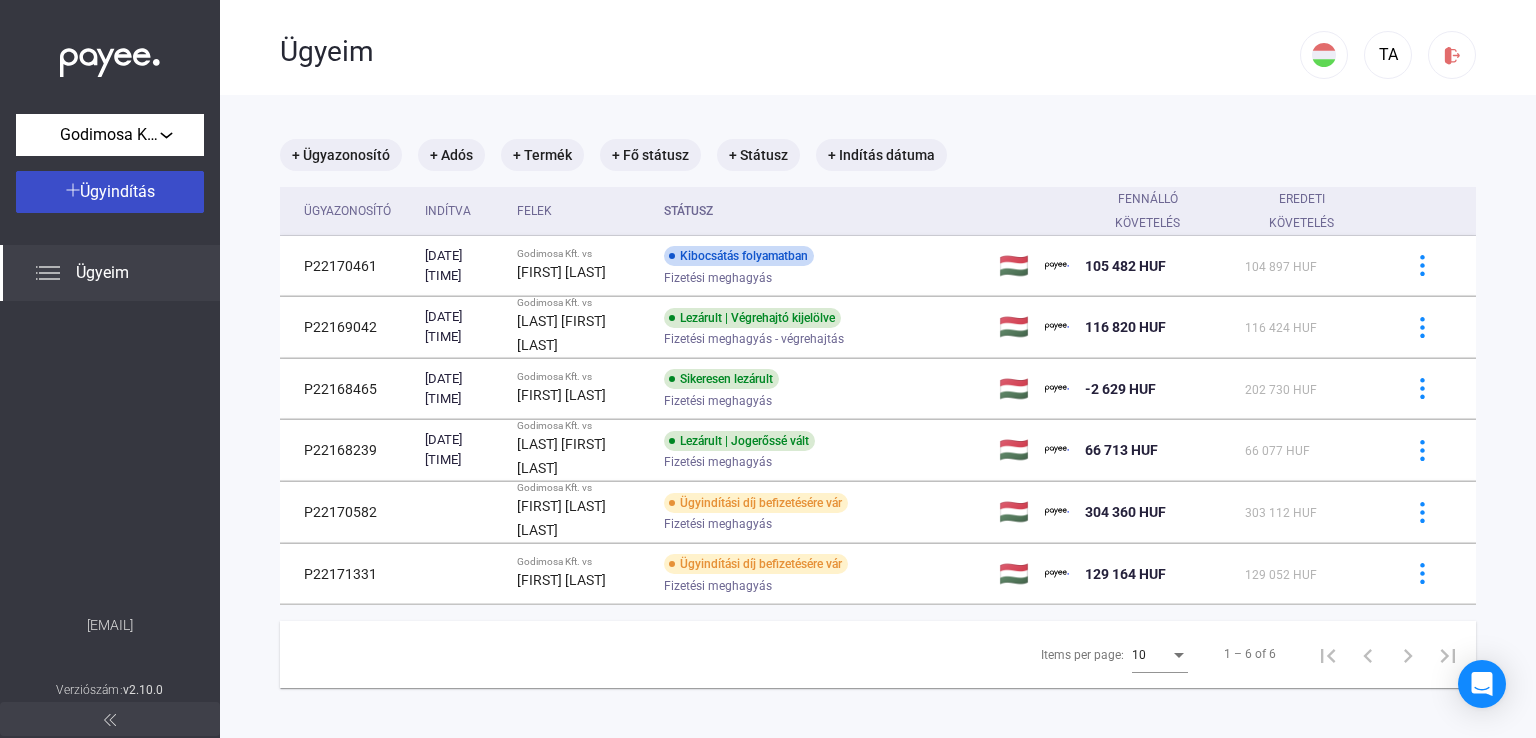 click on "Ügyindítás" 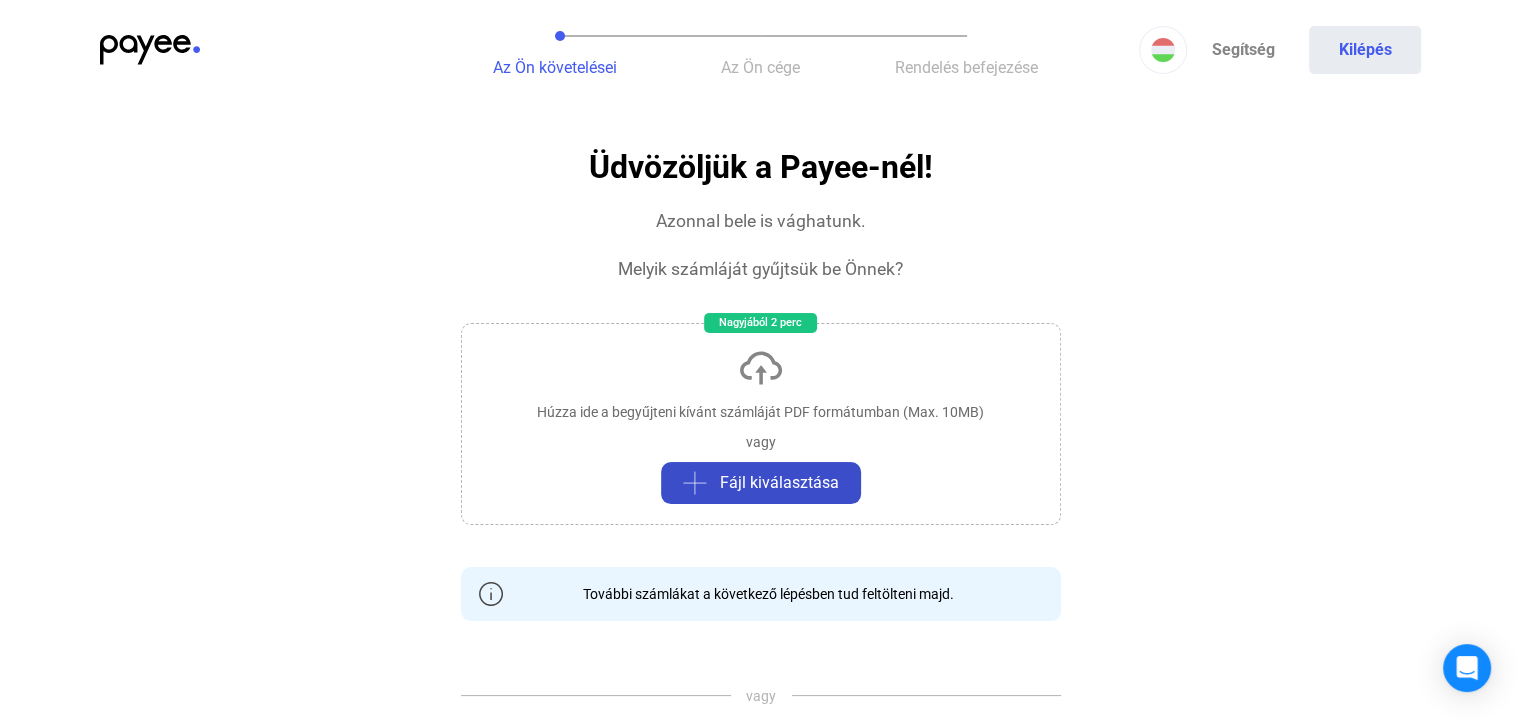 click on "Fájl kiválasztása" 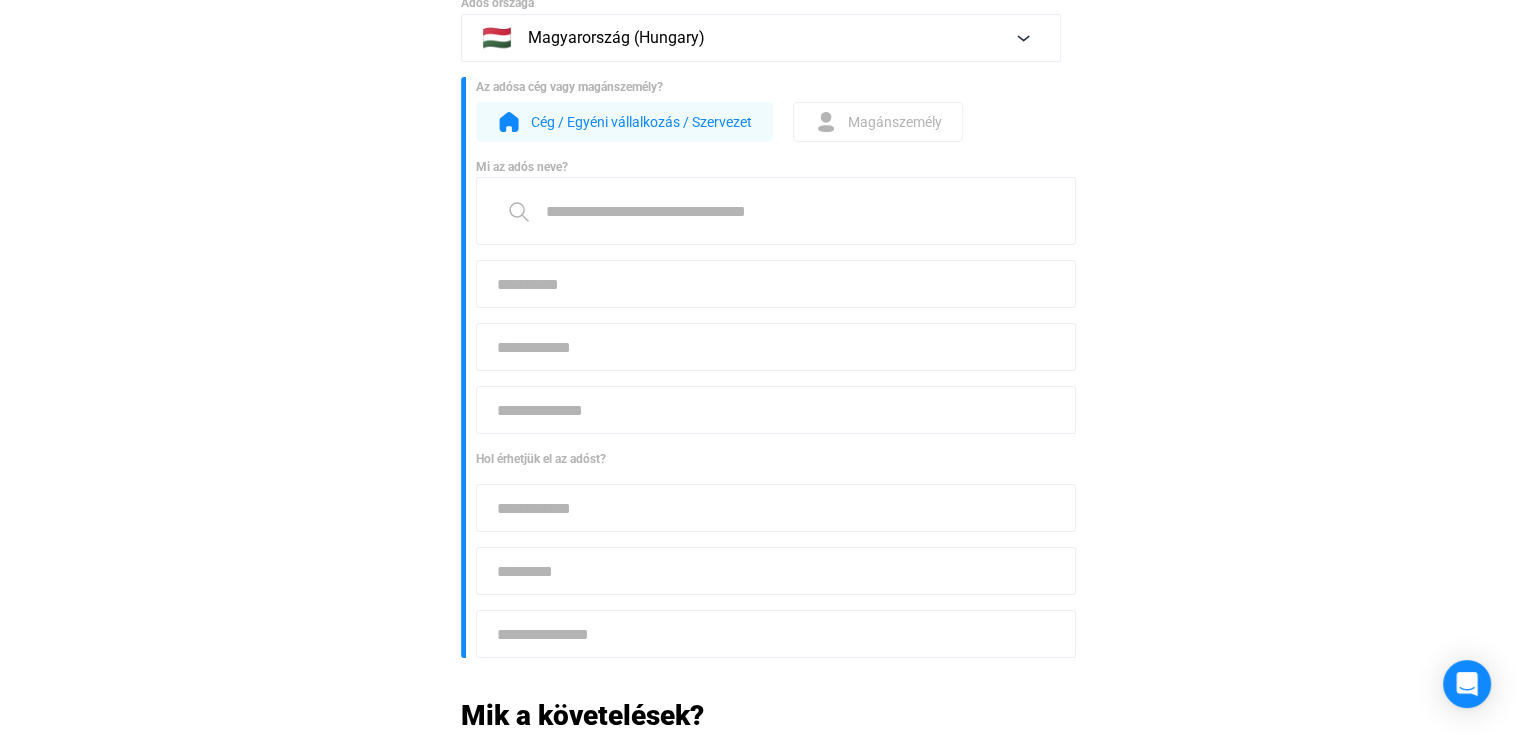 scroll, scrollTop: 100, scrollLeft: 0, axis: vertical 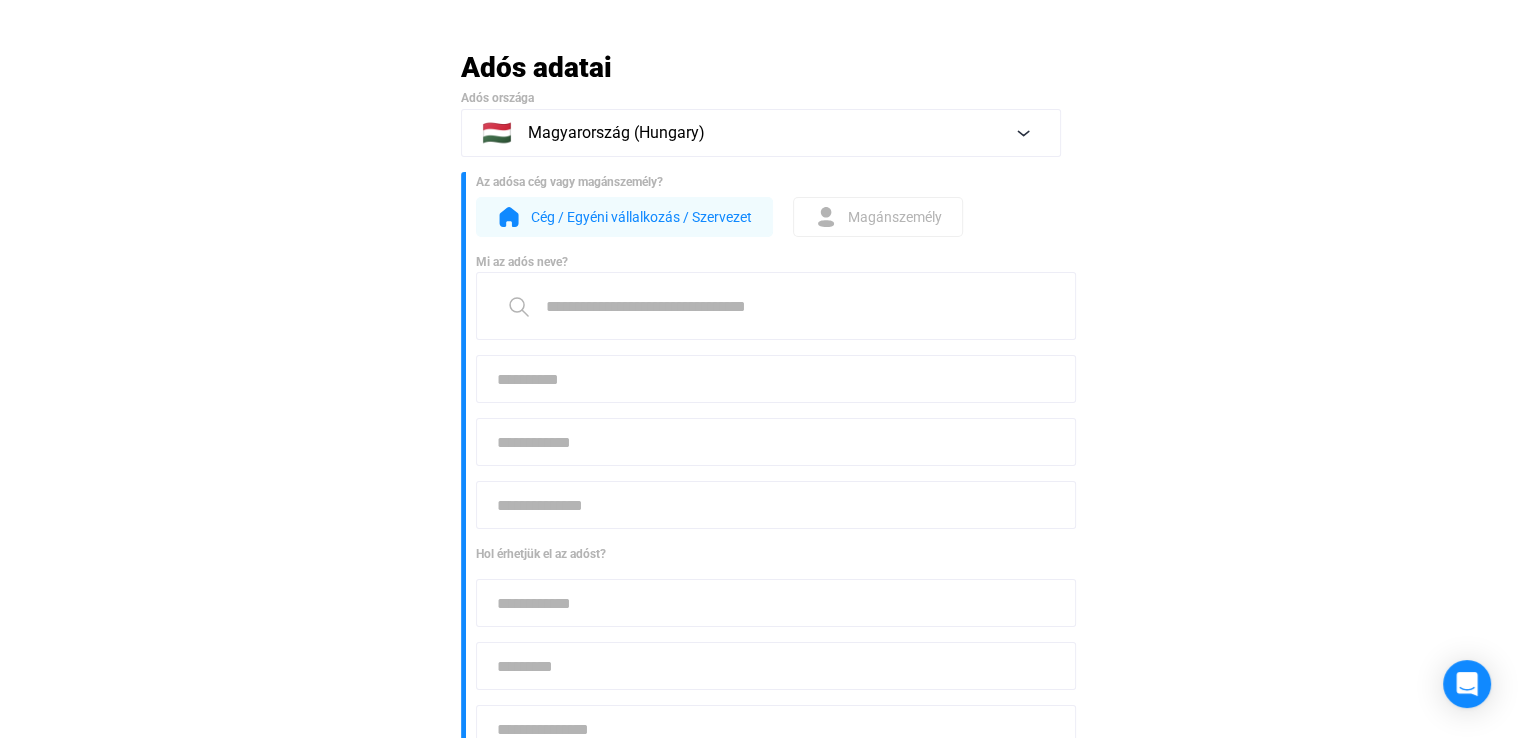 click on "Magánszemély" 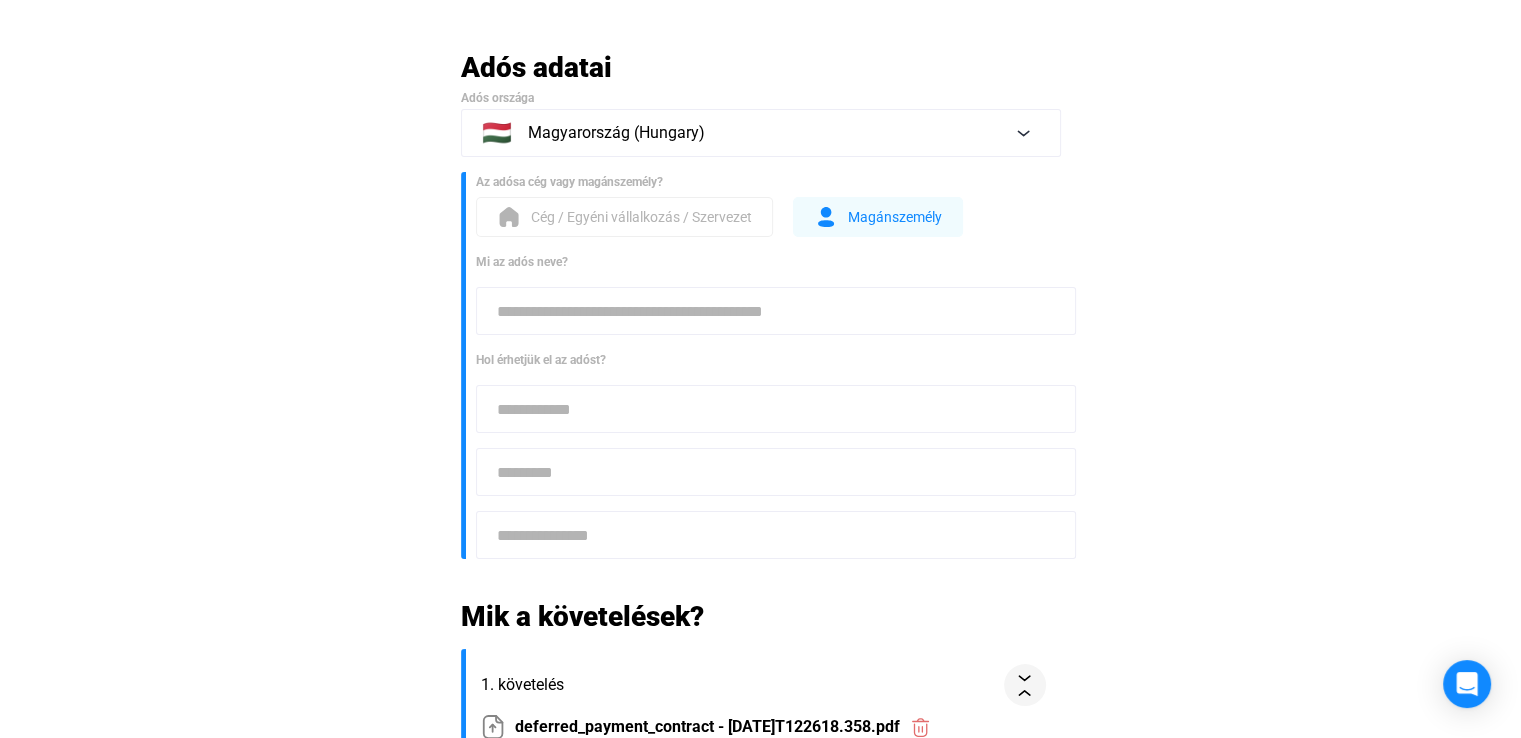 click 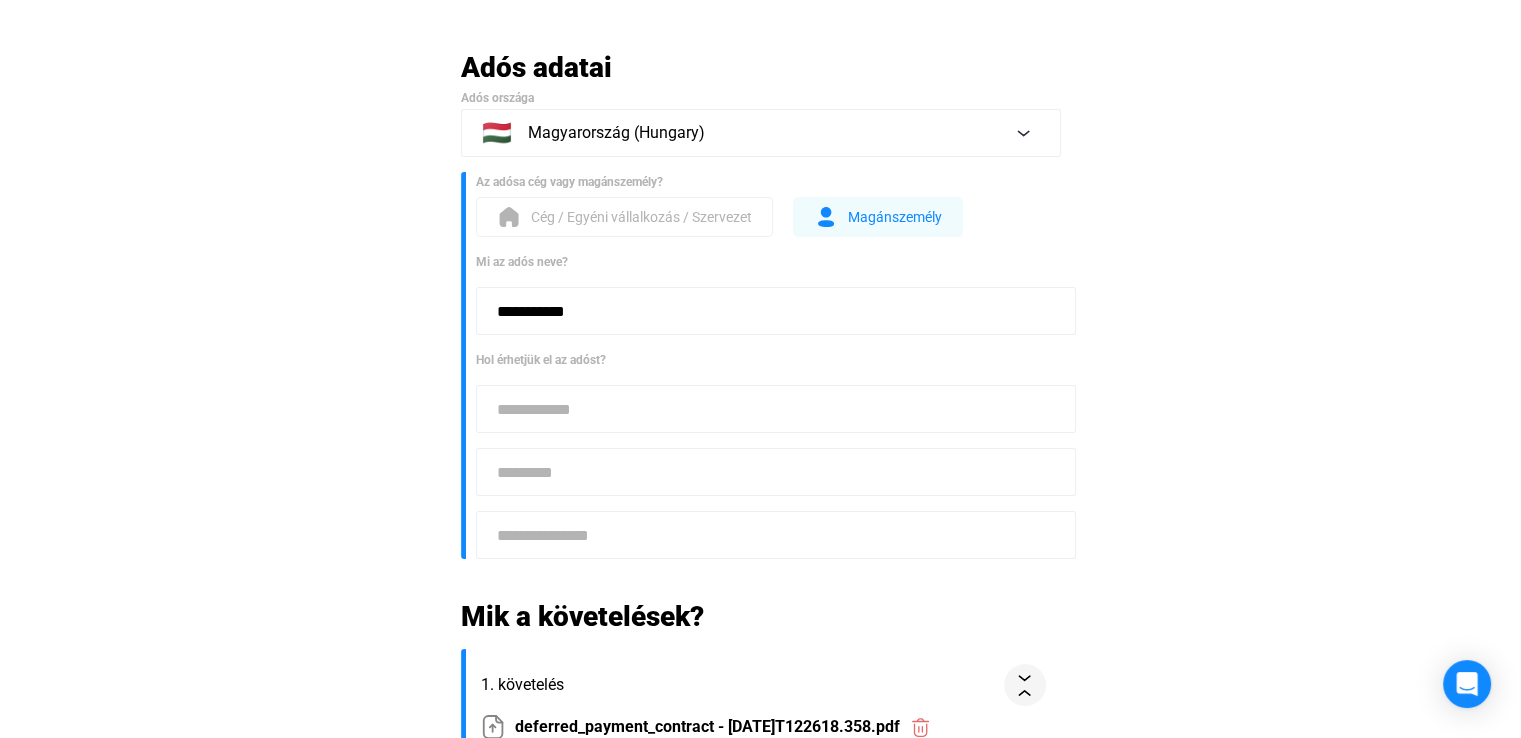 click on "**********" 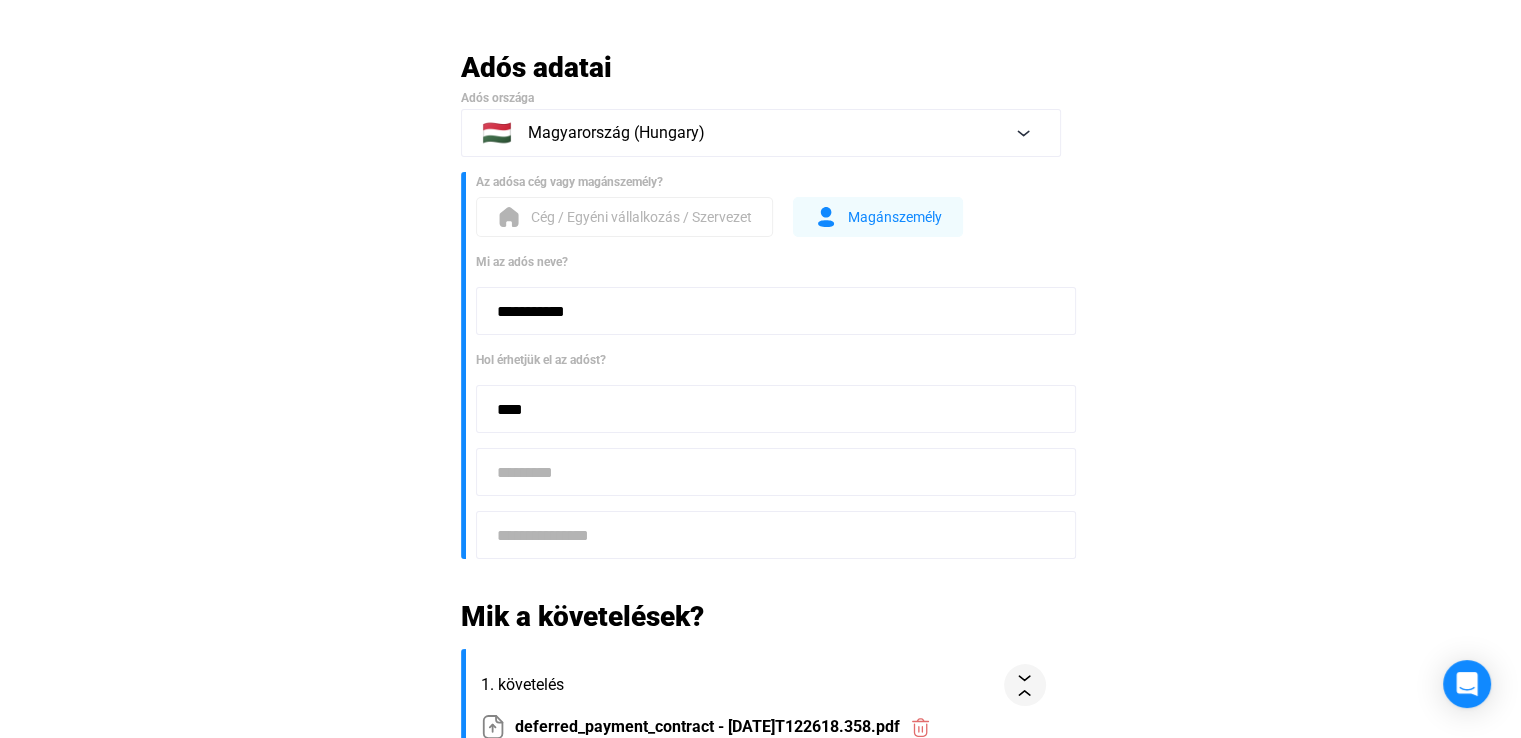 type on "****" 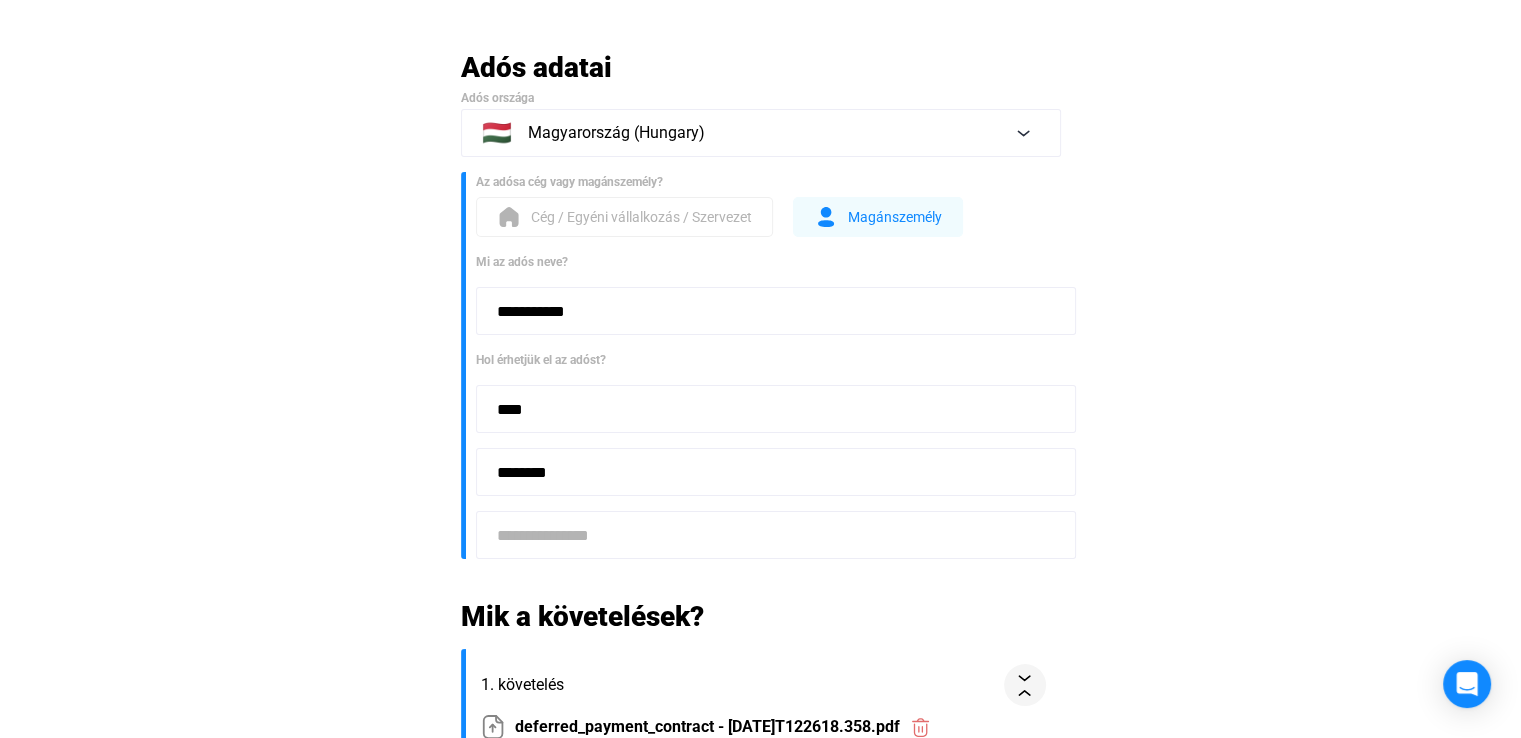 type on "********" 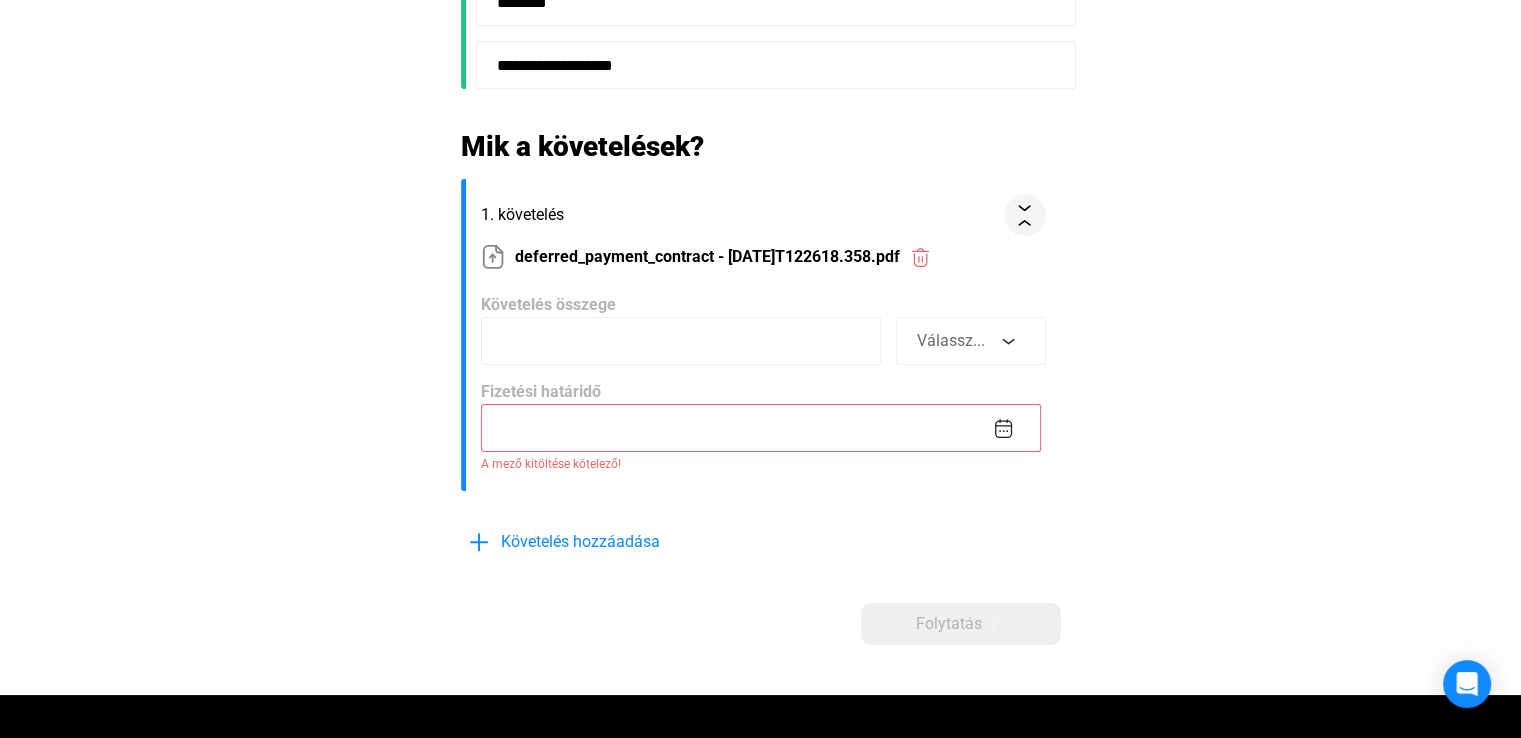 scroll, scrollTop: 600, scrollLeft: 0, axis: vertical 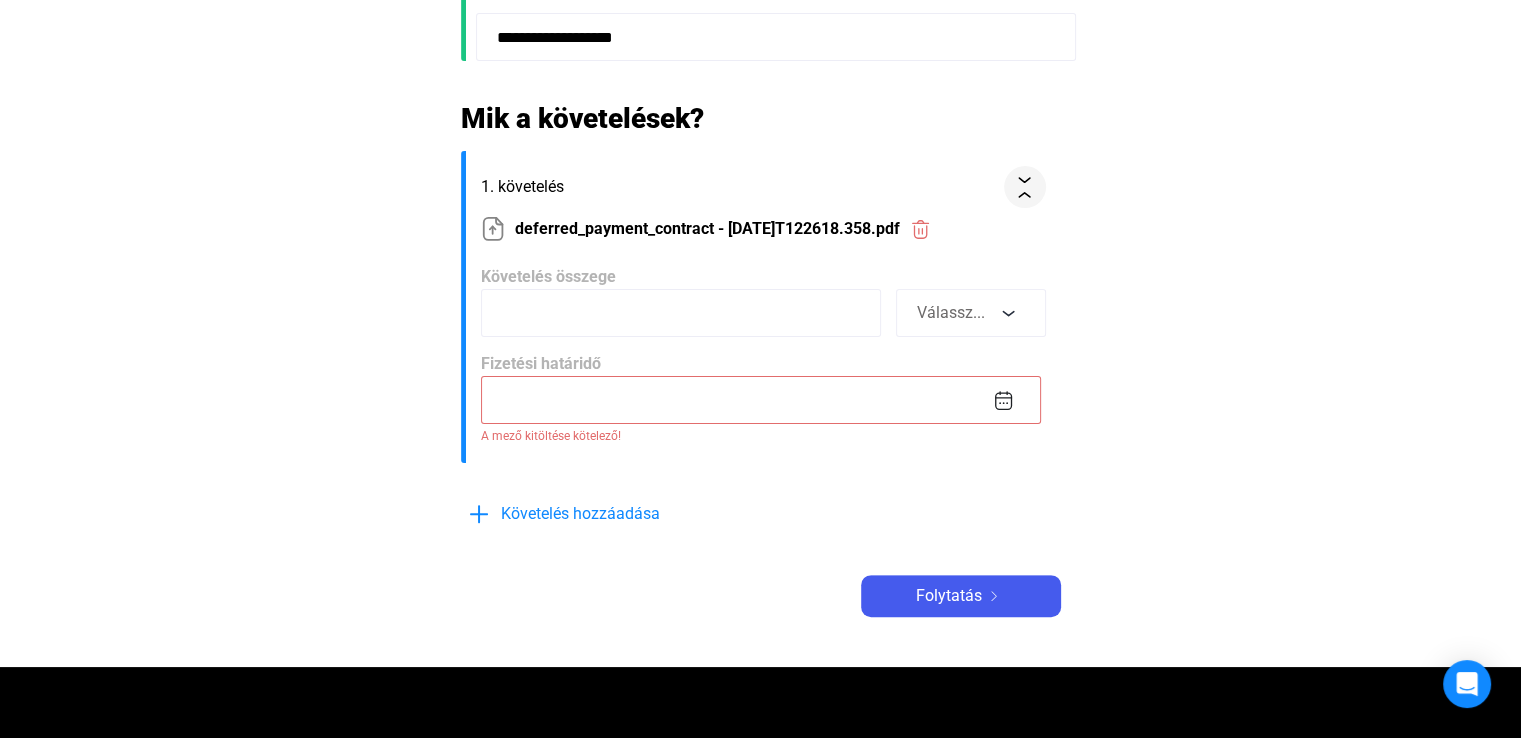 paste on "******" 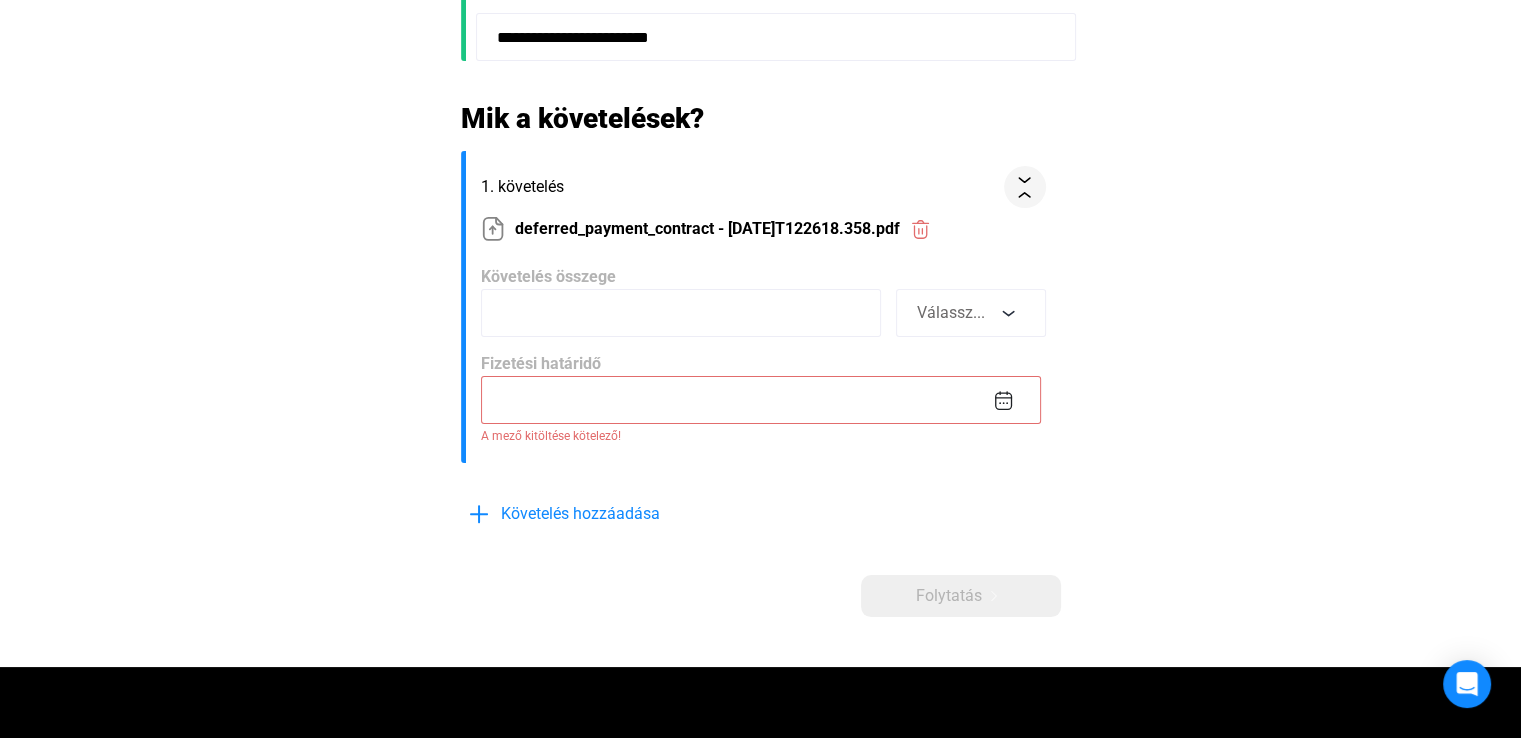 type on "**********" 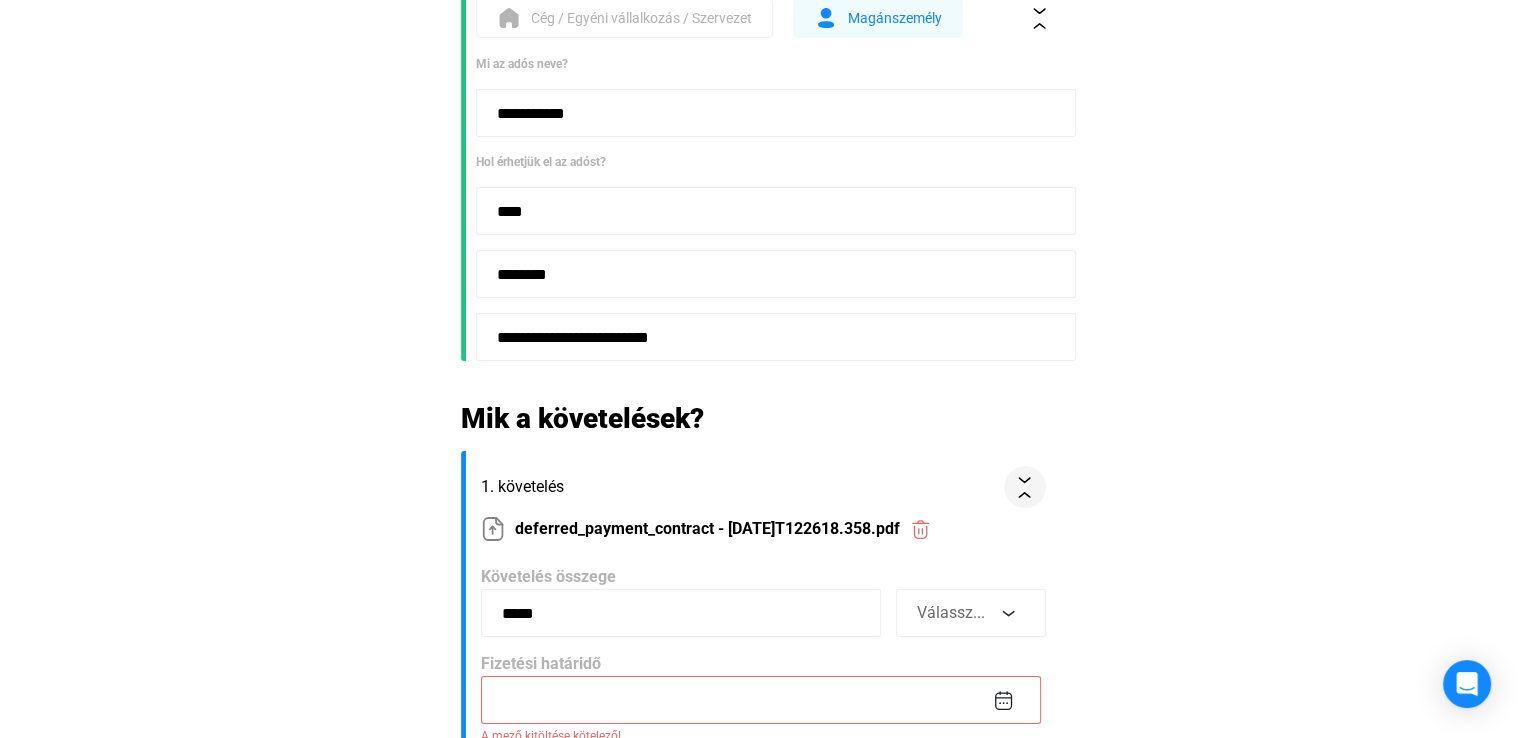 scroll, scrollTop: 300, scrollLeft: 0, axis: vertical 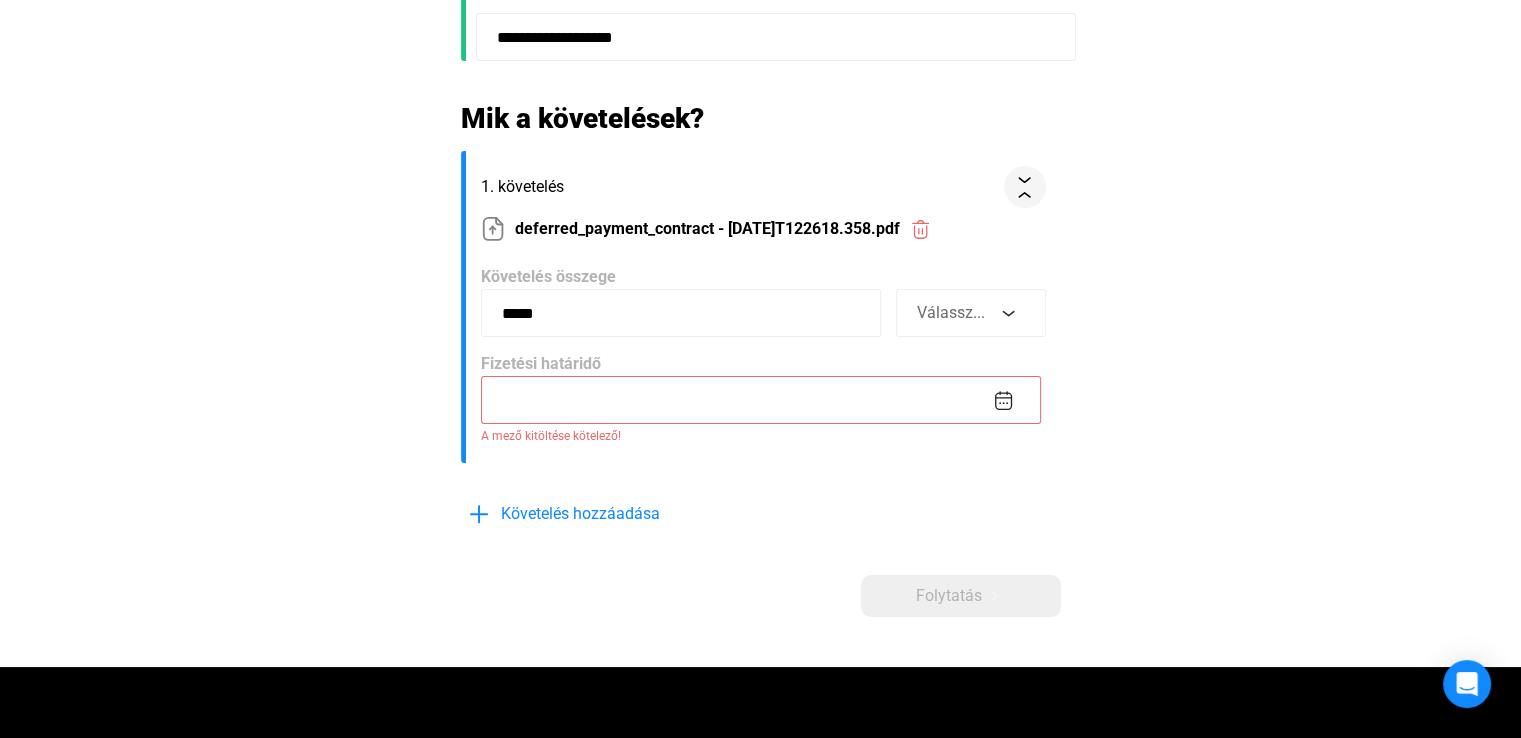 type on "**********" 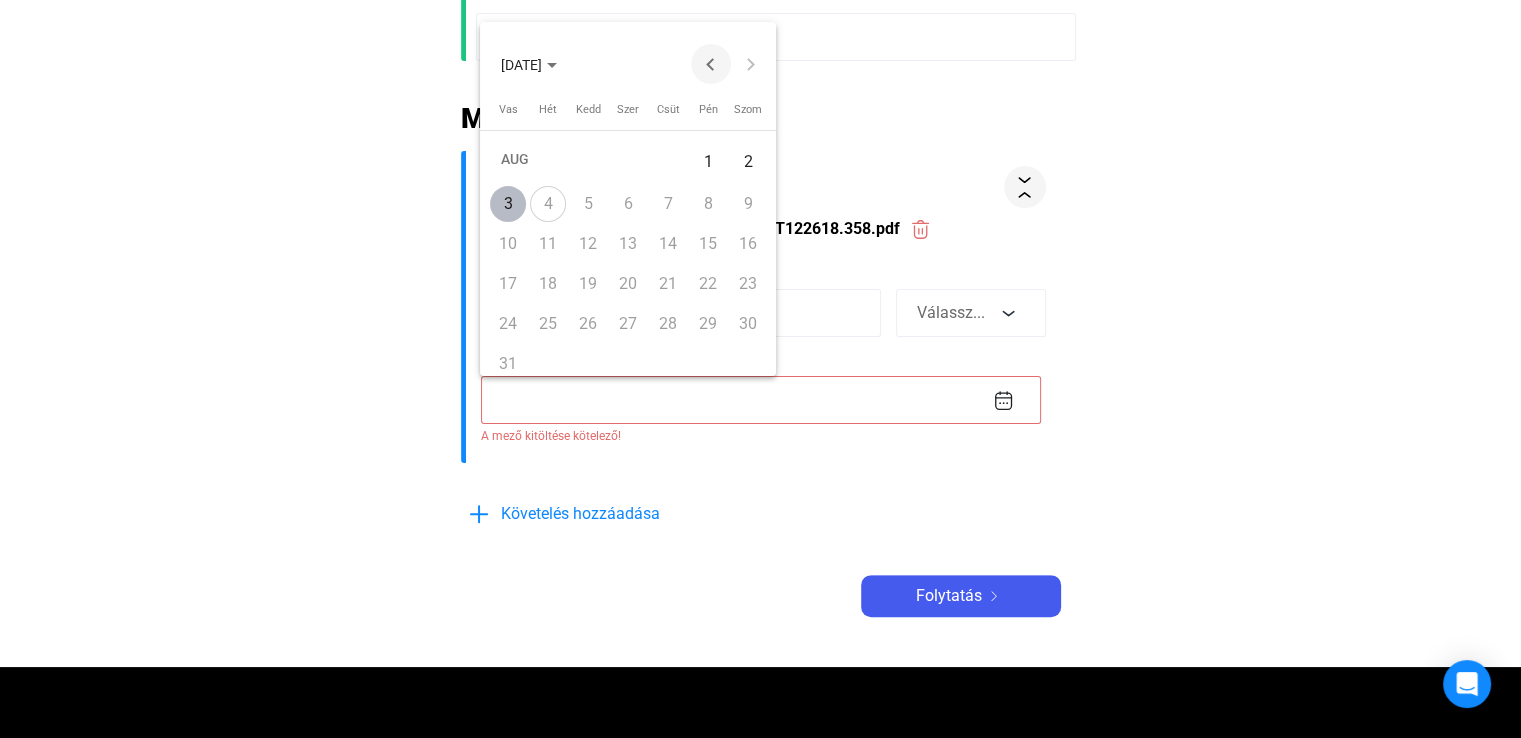 click at bounding box center [711, 64] 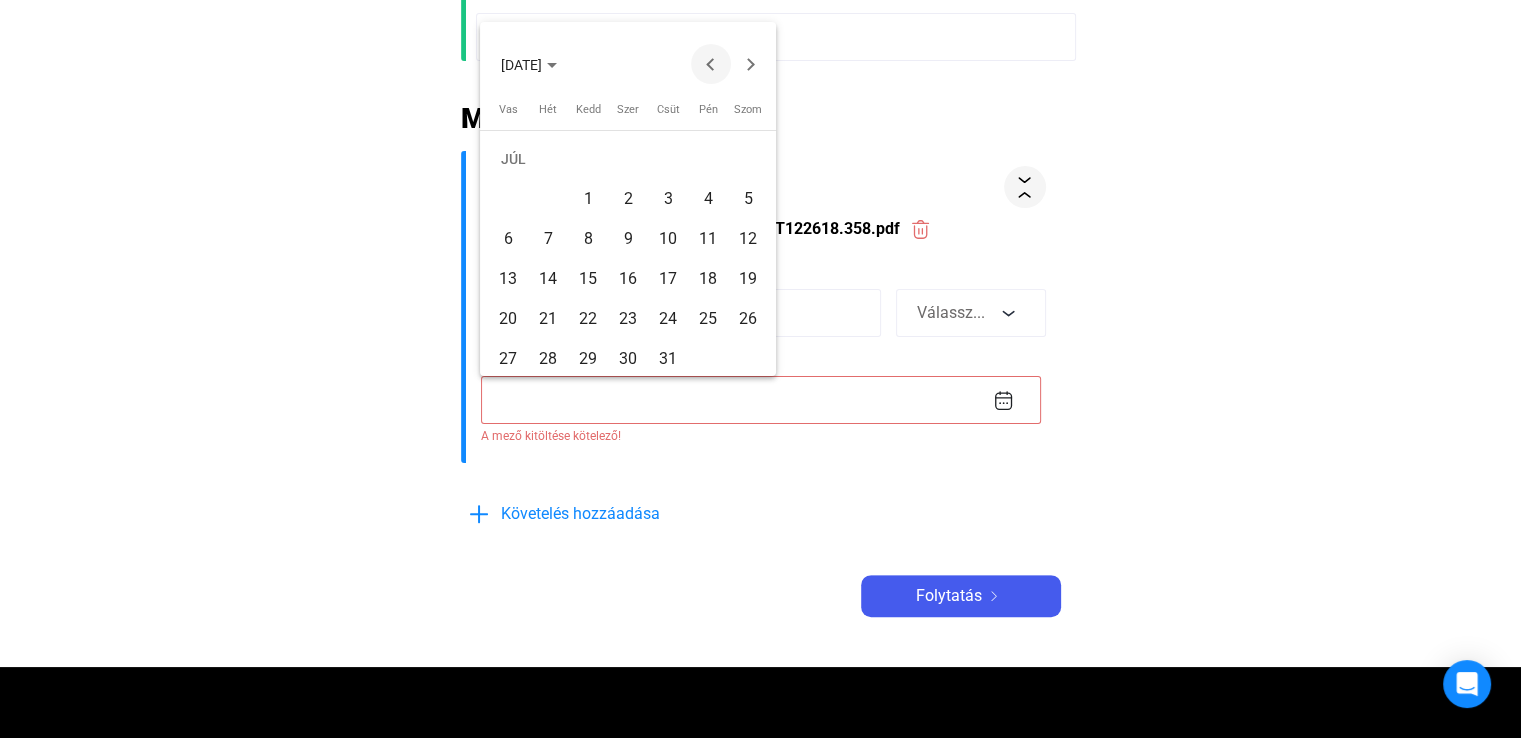 click at bounding box center (711, 64) 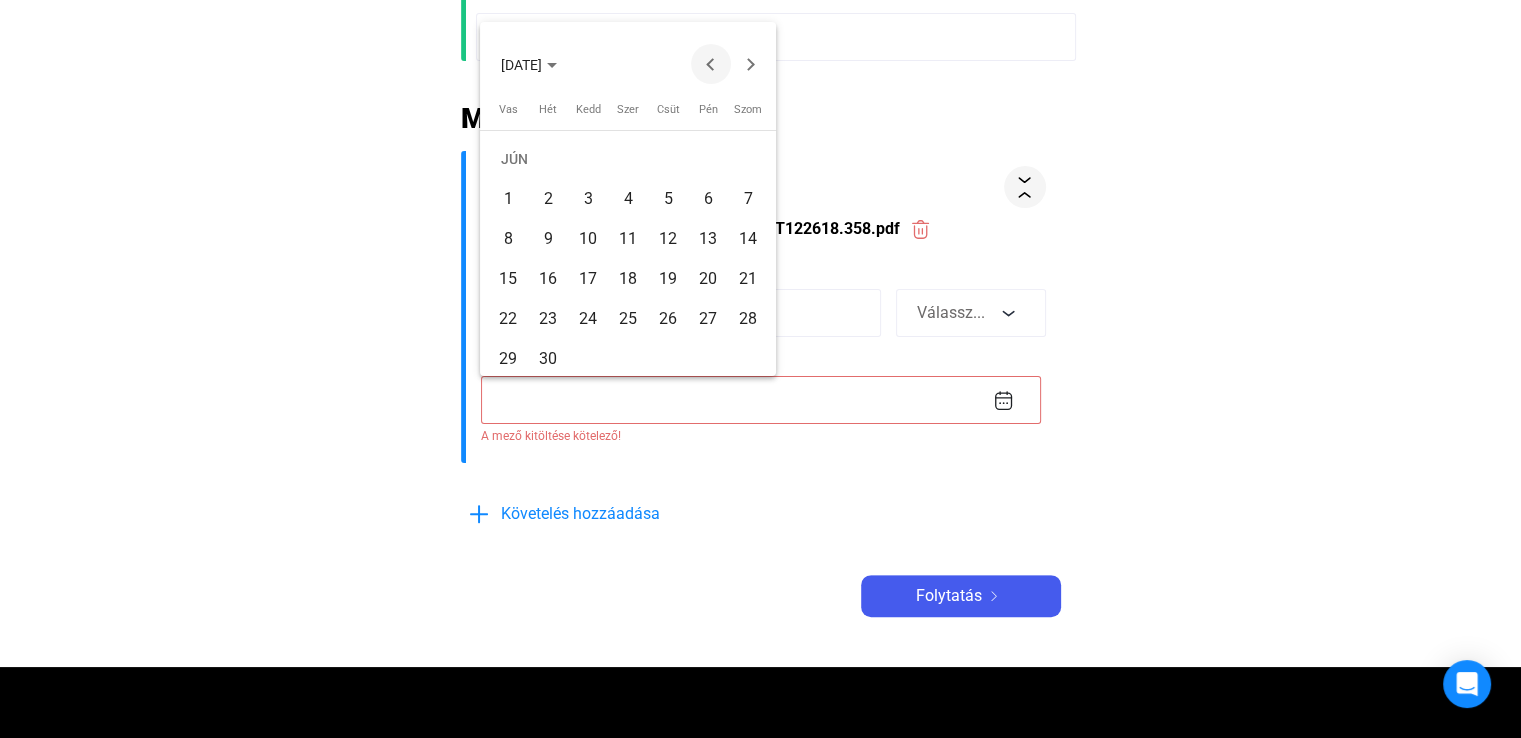 click at bounding box center [711, 64] 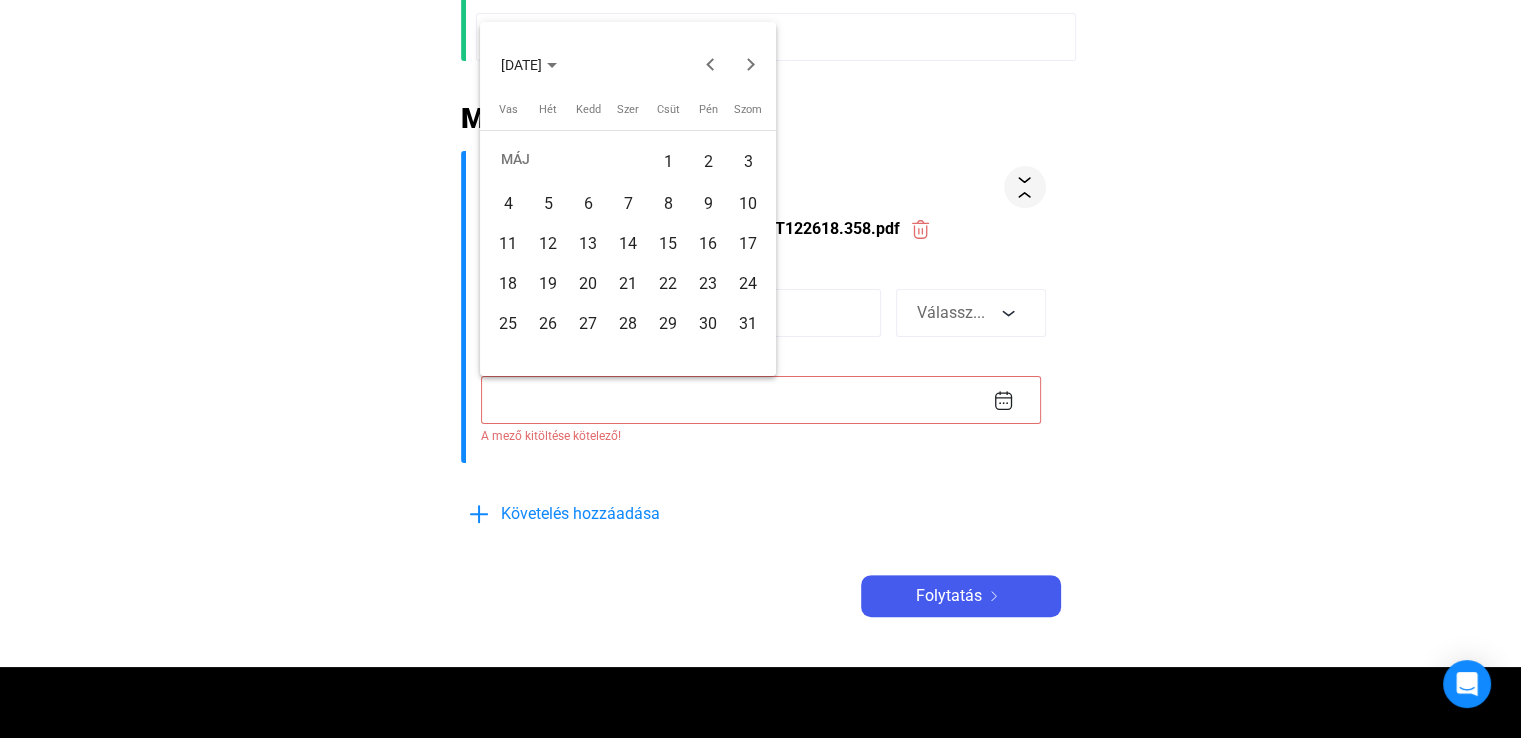 click on "12" at bounding box center [548, 244] 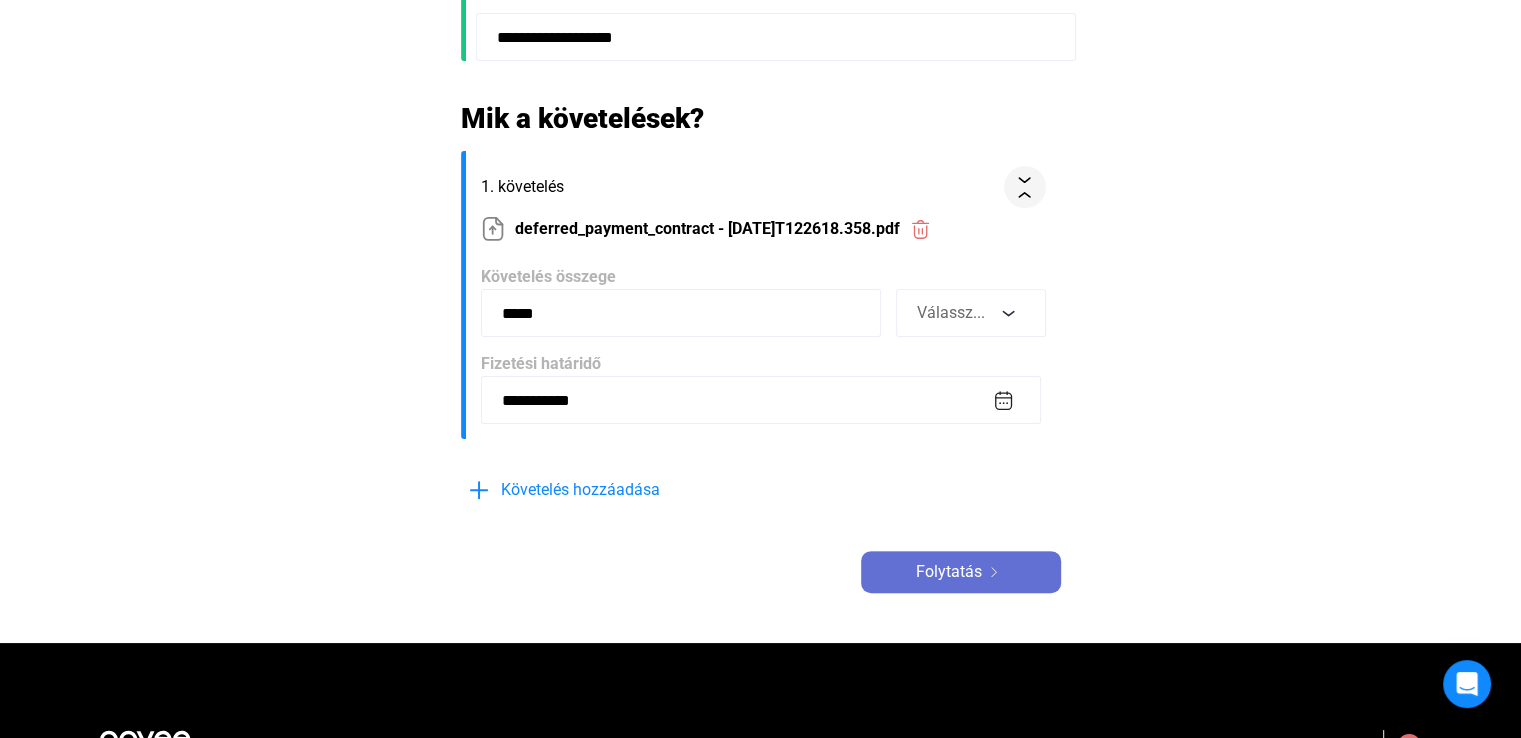 click on "Folytatás" 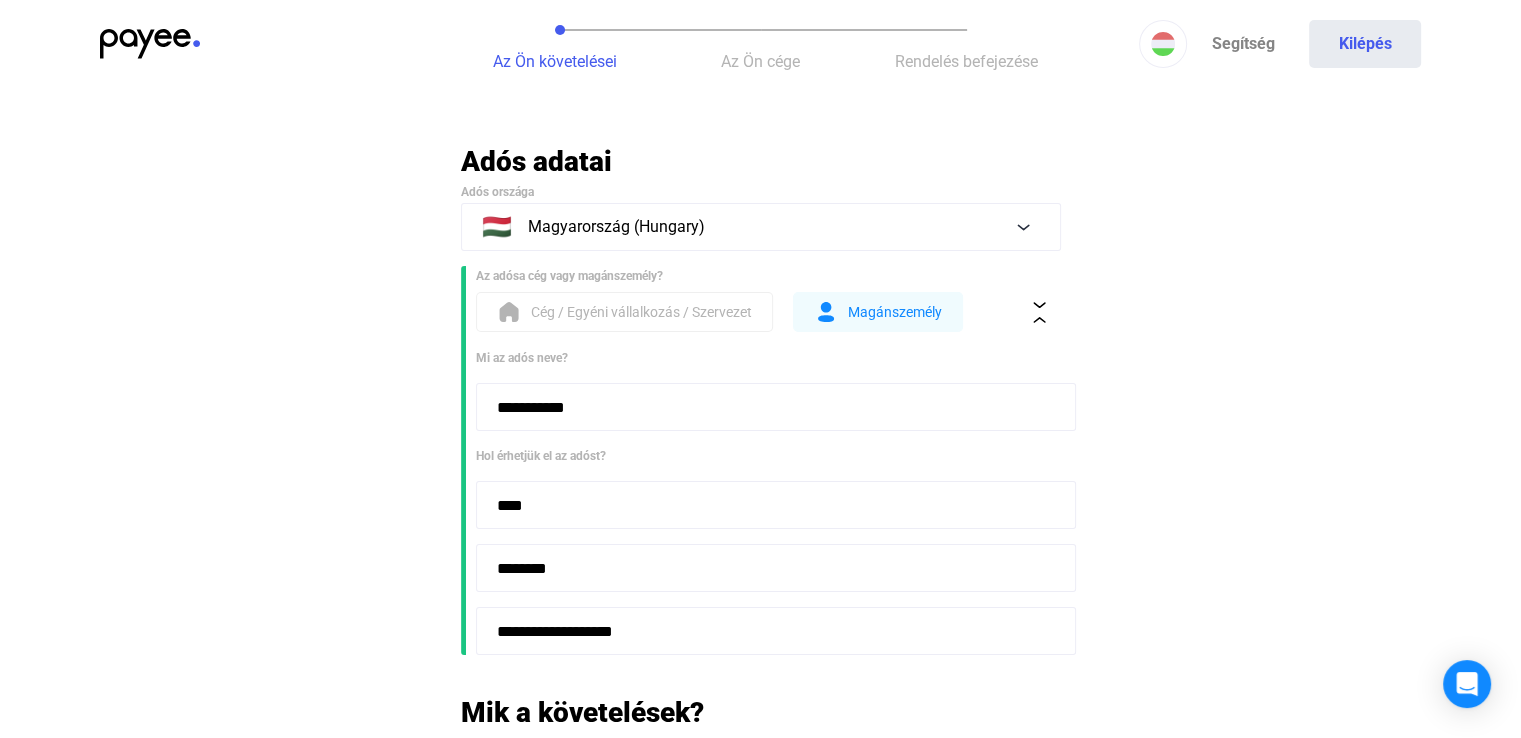 scroll, scrollTop: 0, scrollLeft: 0, axis: both 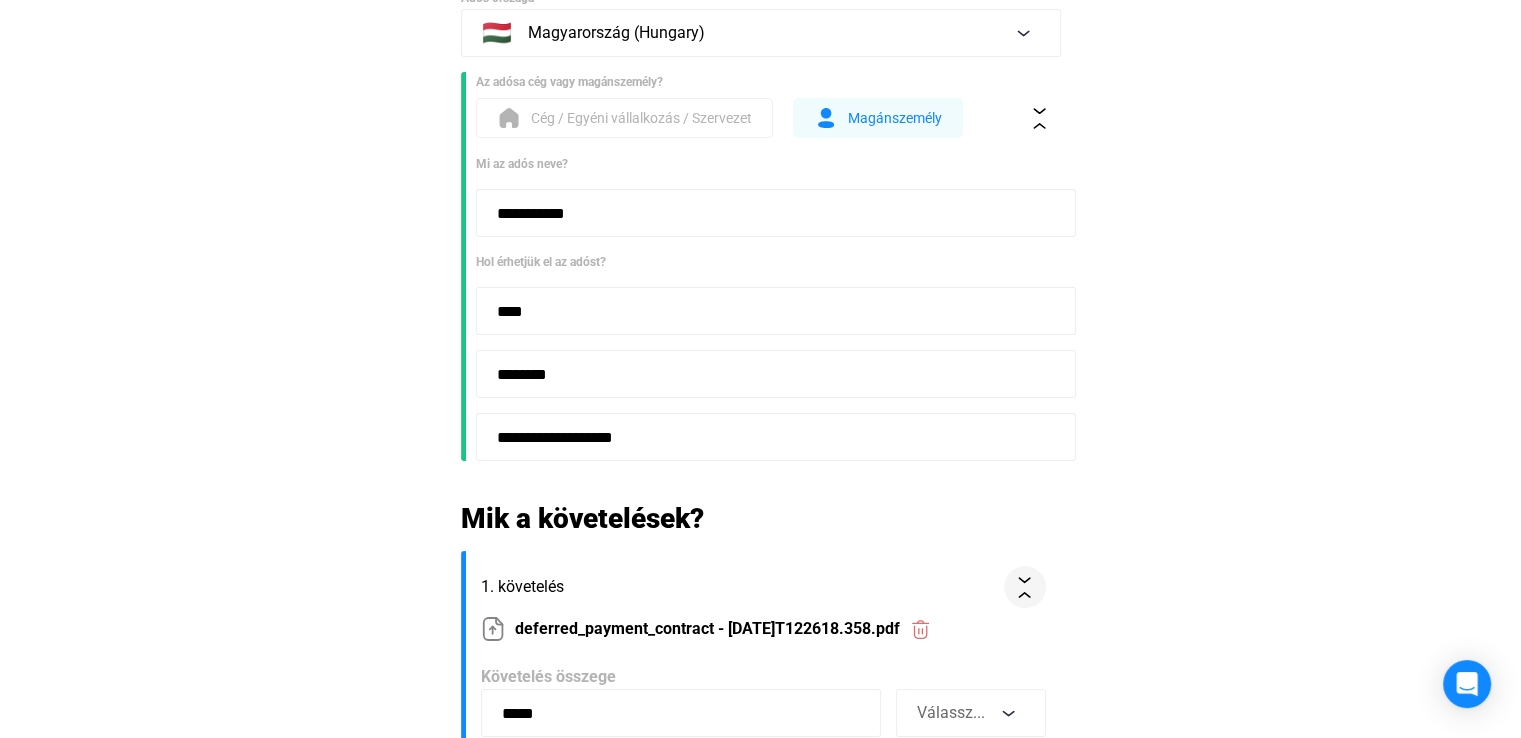 click on "**********" 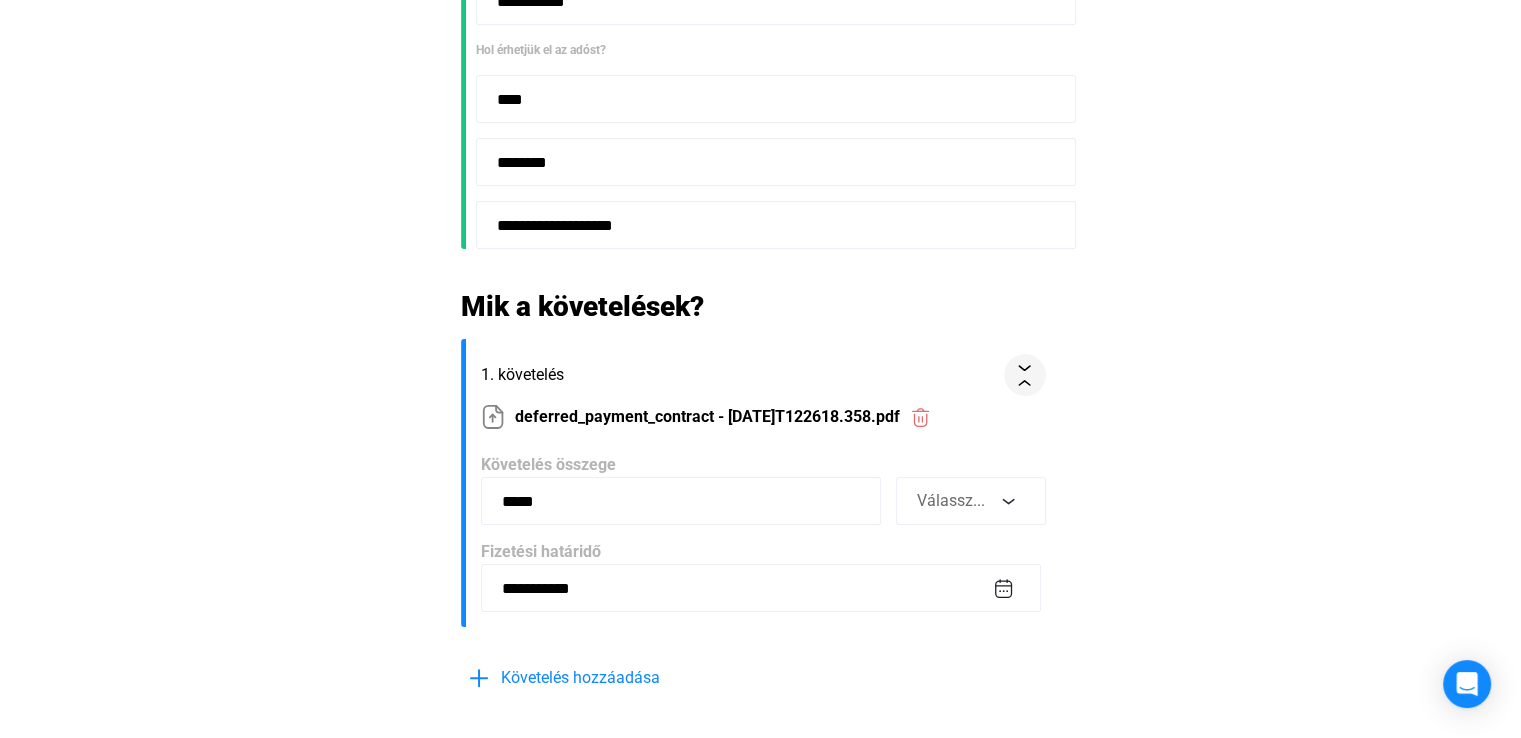 scroll, scrollTop: 800, scrollLeft: 0, axis: vertical 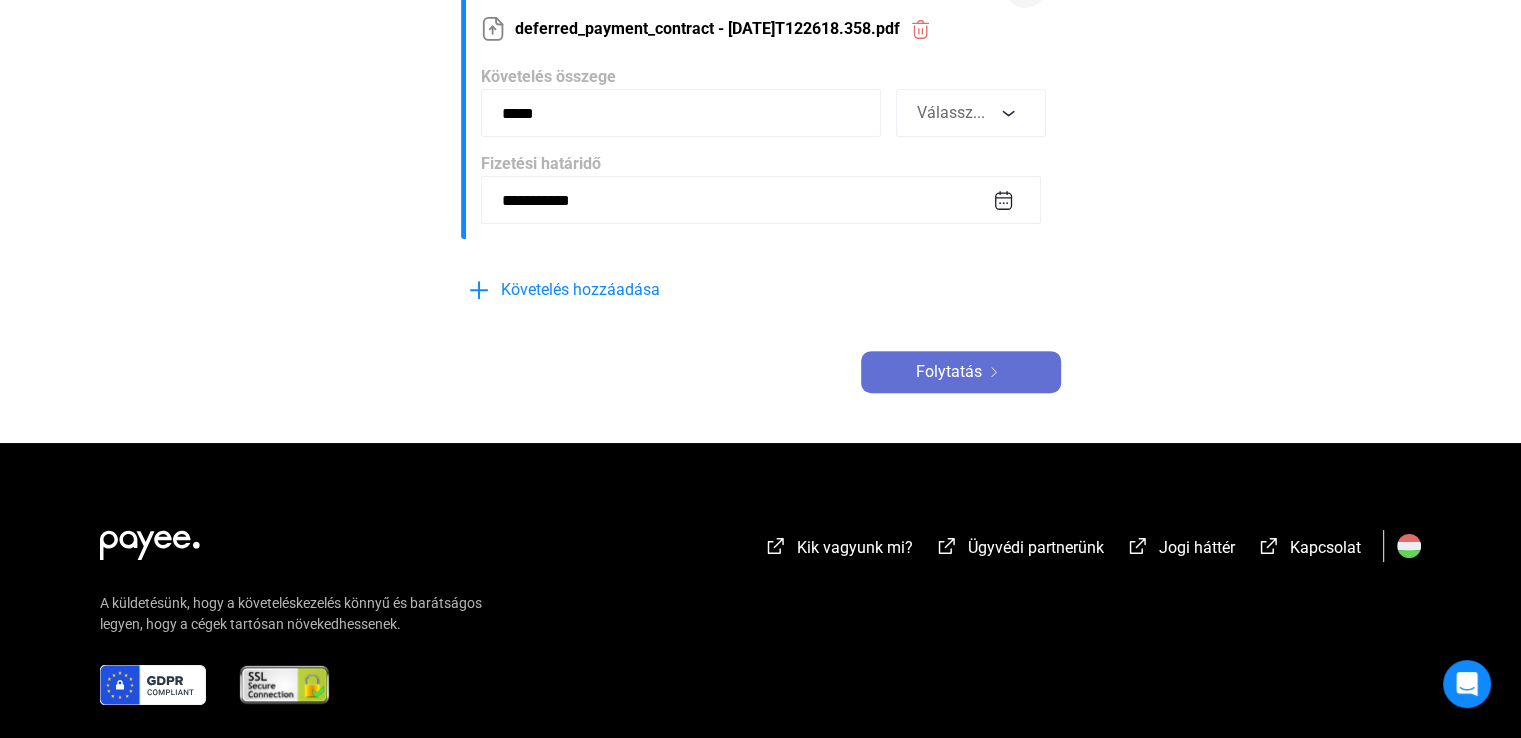 click 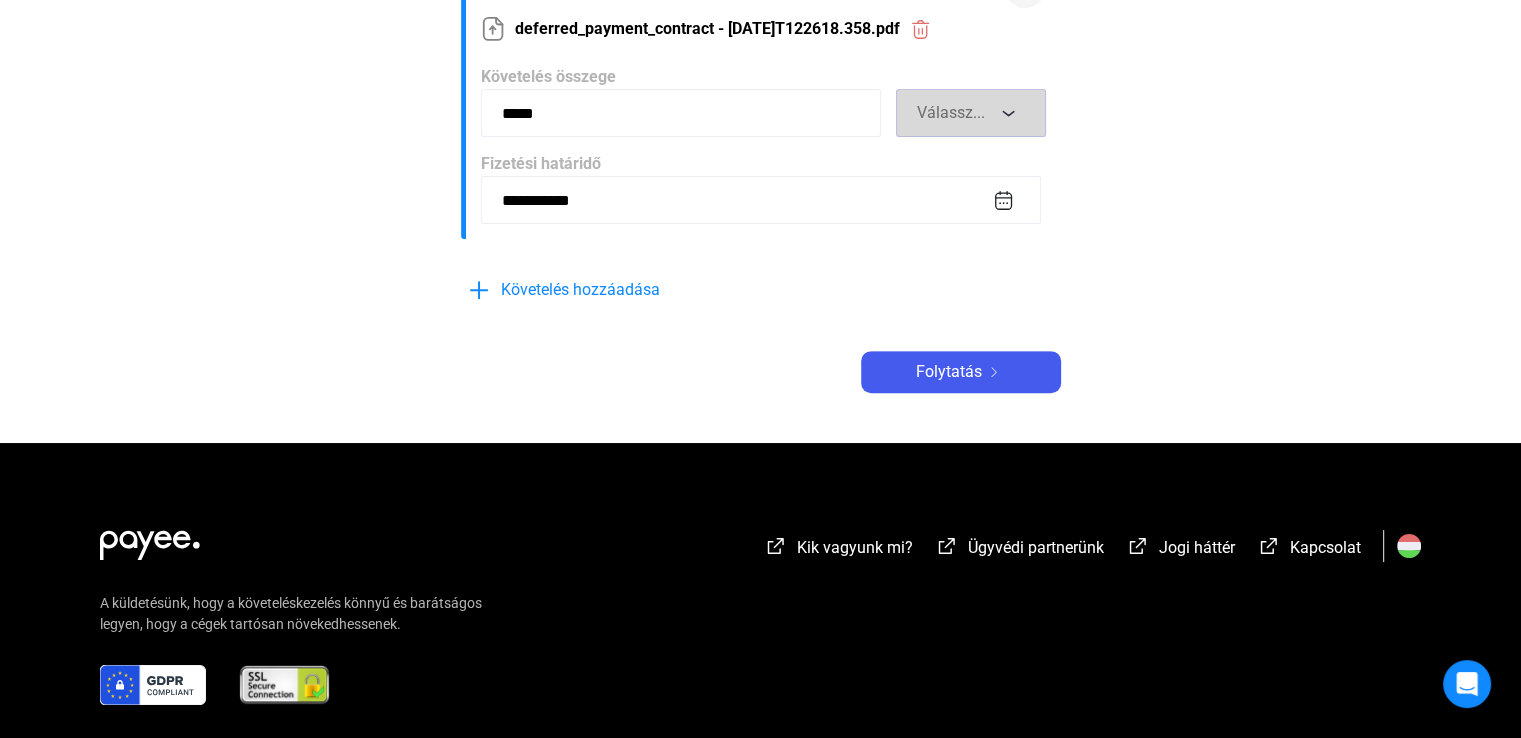 click on "Válassz..." 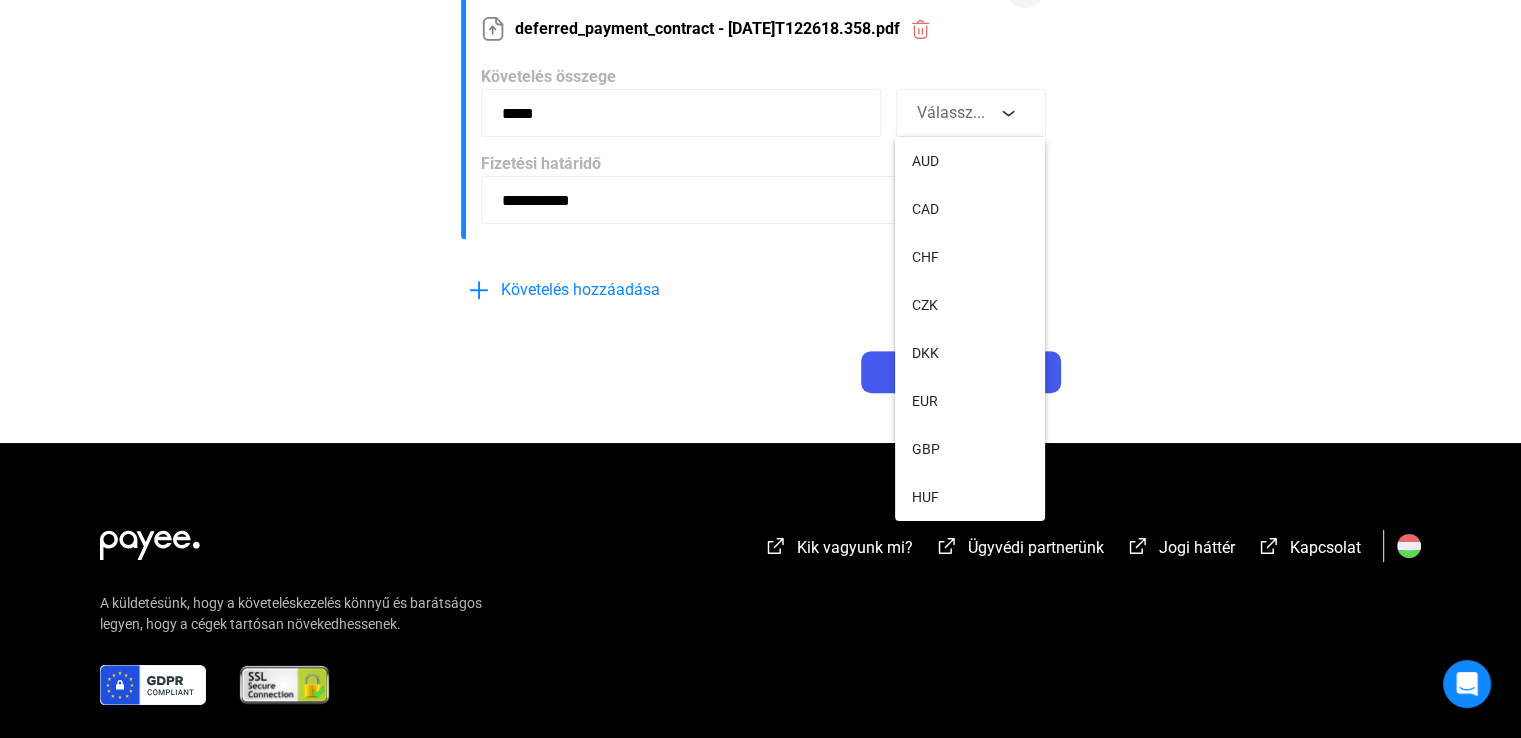 click on "HUF" at bounding box center [970, 497] 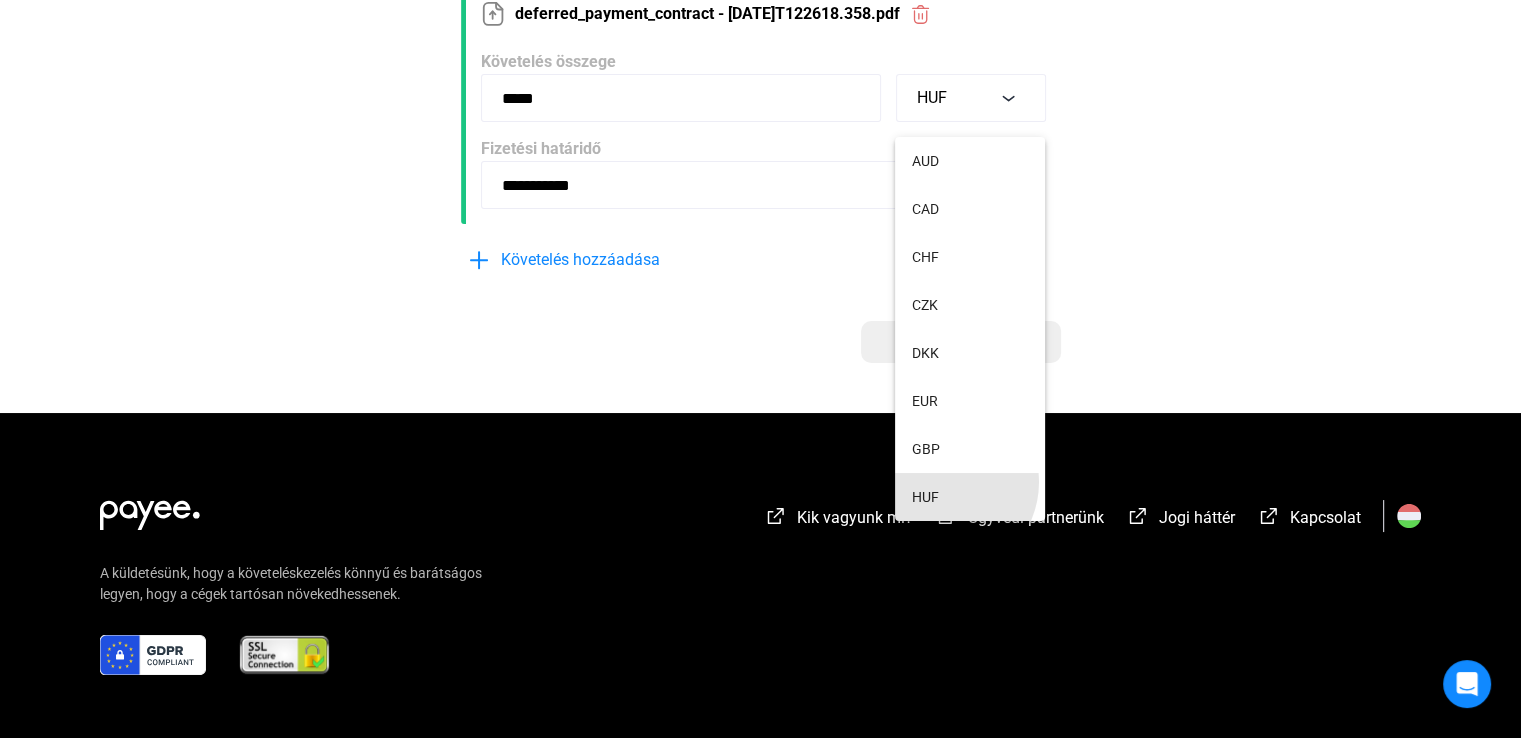 scroll, scrollTop: 784, scrollLeft: 0, axis: vertical 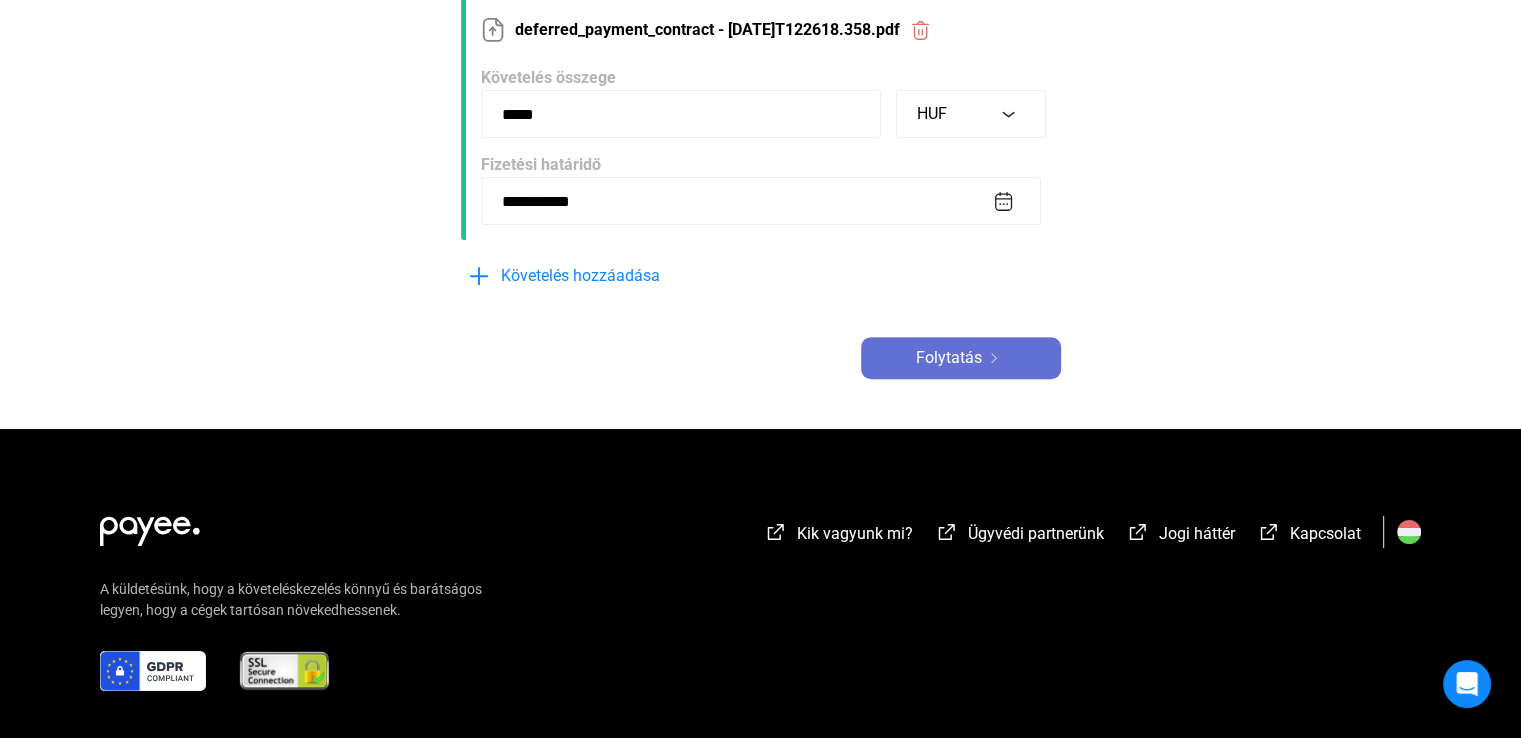click 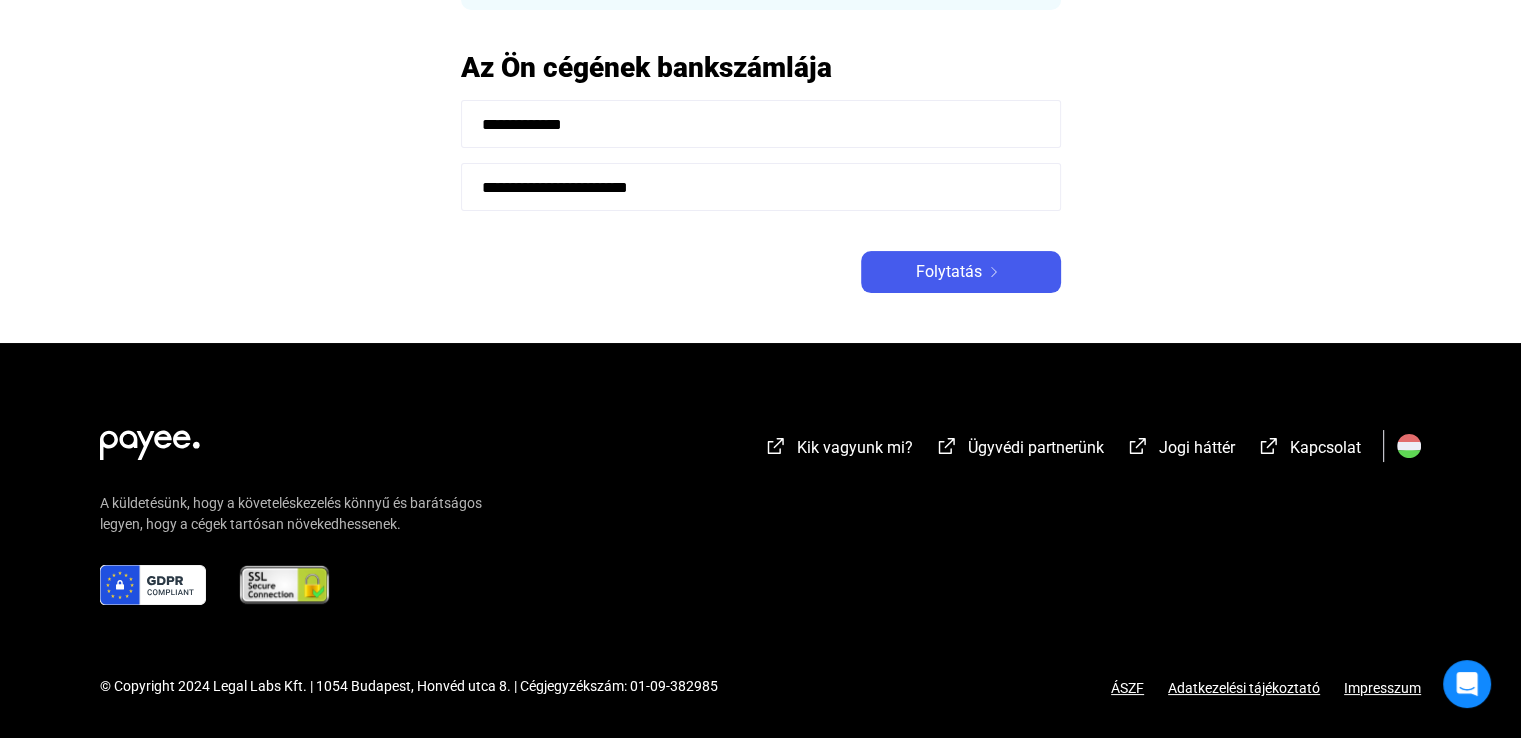 scroll, scrollTop: 0, scrollLeft: 0, axis: both 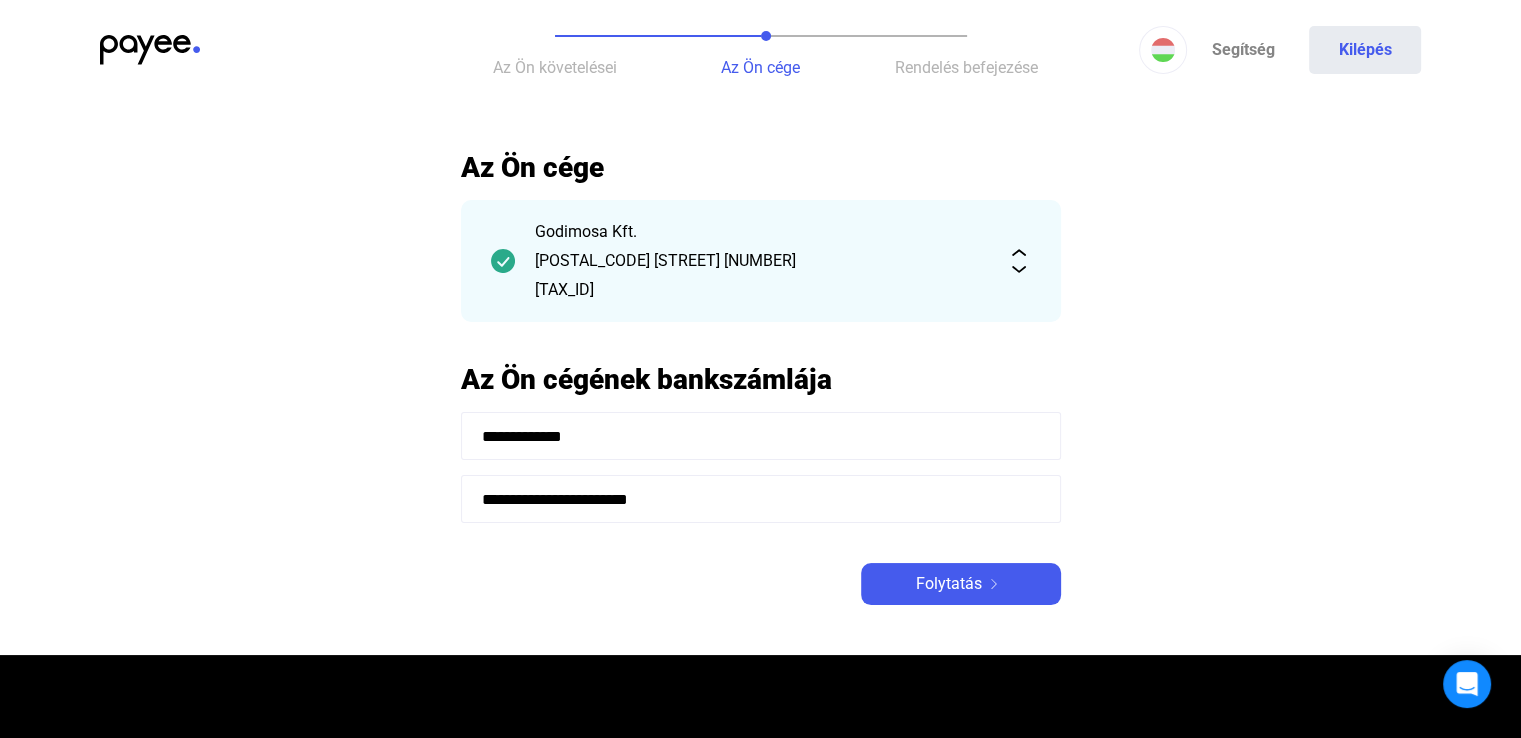 click on "Folytatás" 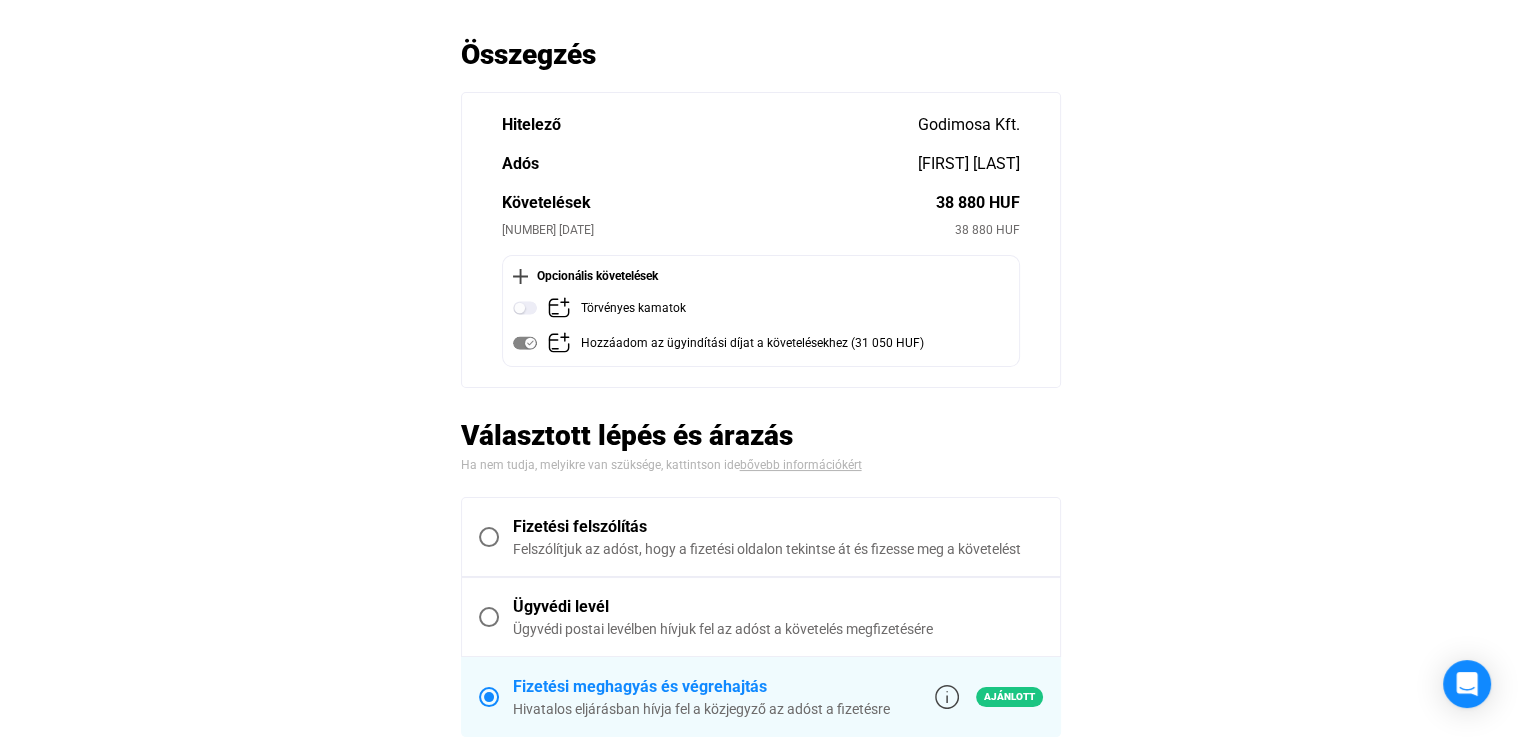 scroll, scrollTop: 200, scrollLeft: 0, axis: vertical 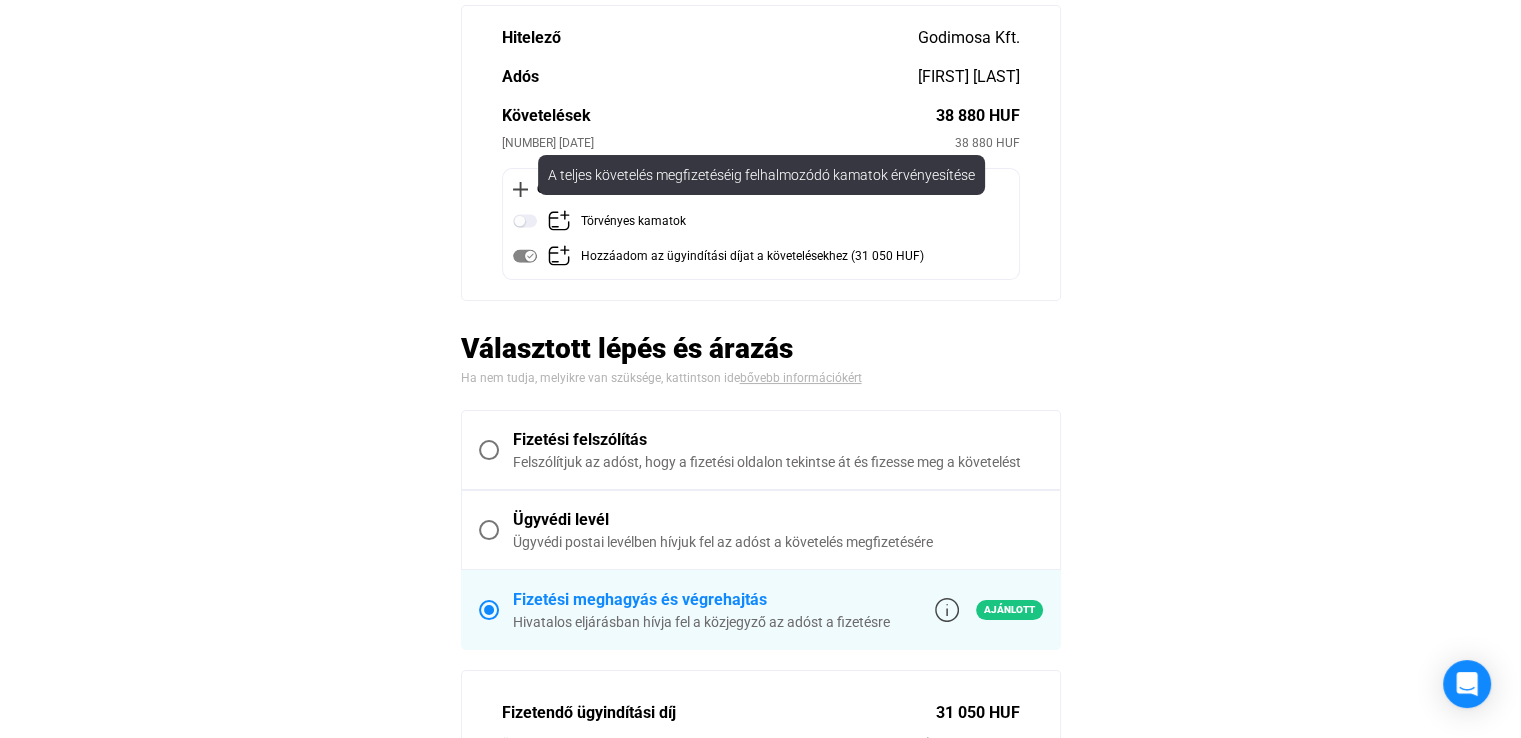click 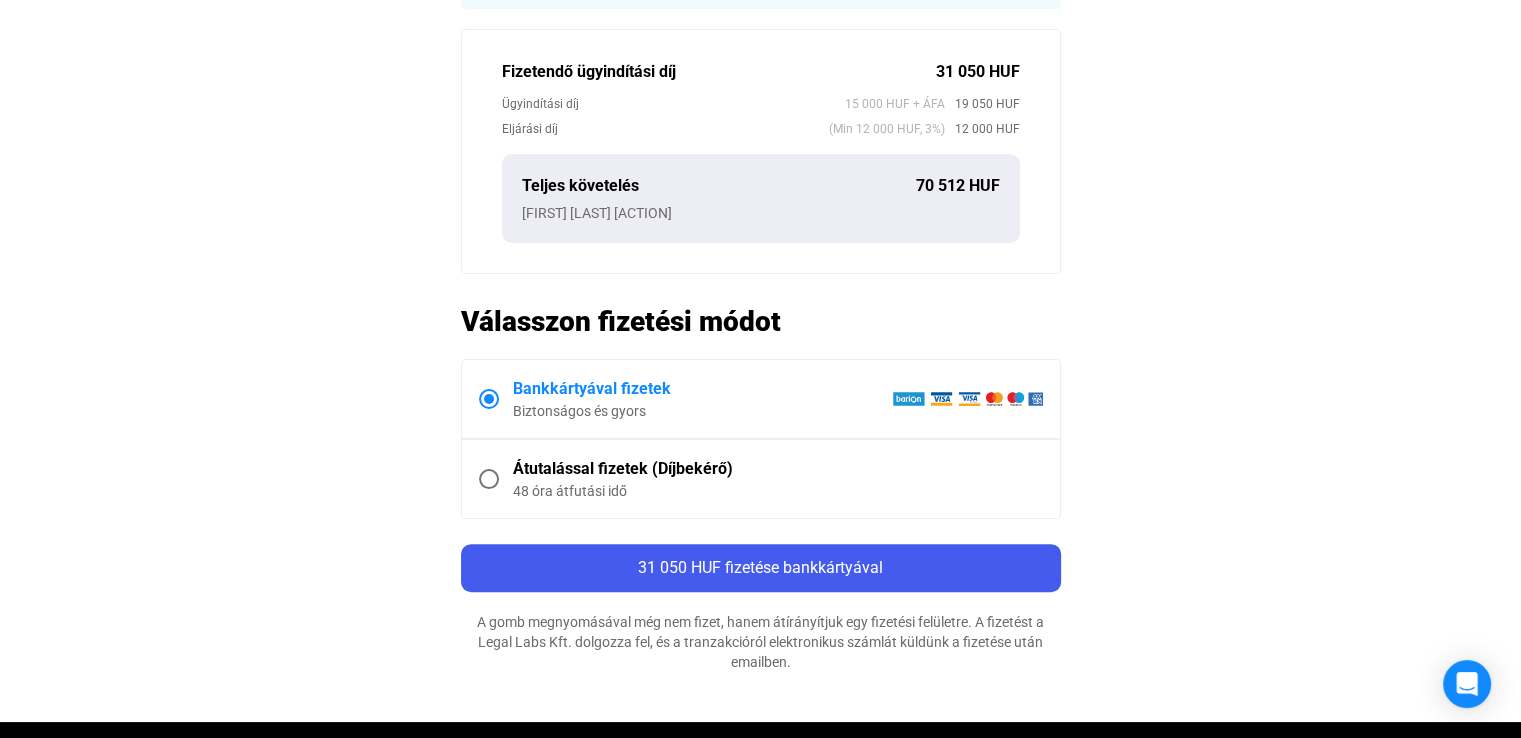 scroll, scrollTop: 900, scrollLeft: 0, axis: vertical 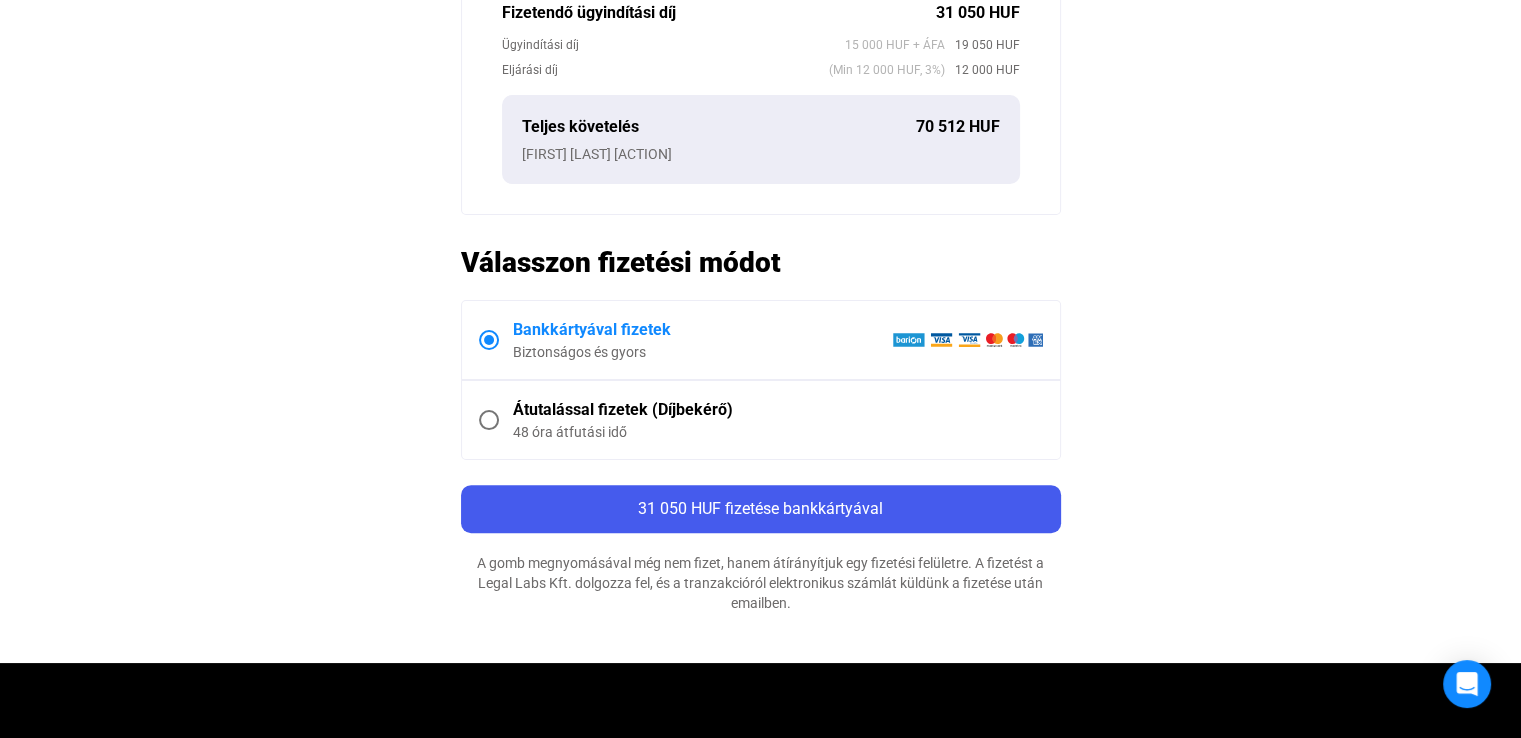 click at bounding box center (489, 420) 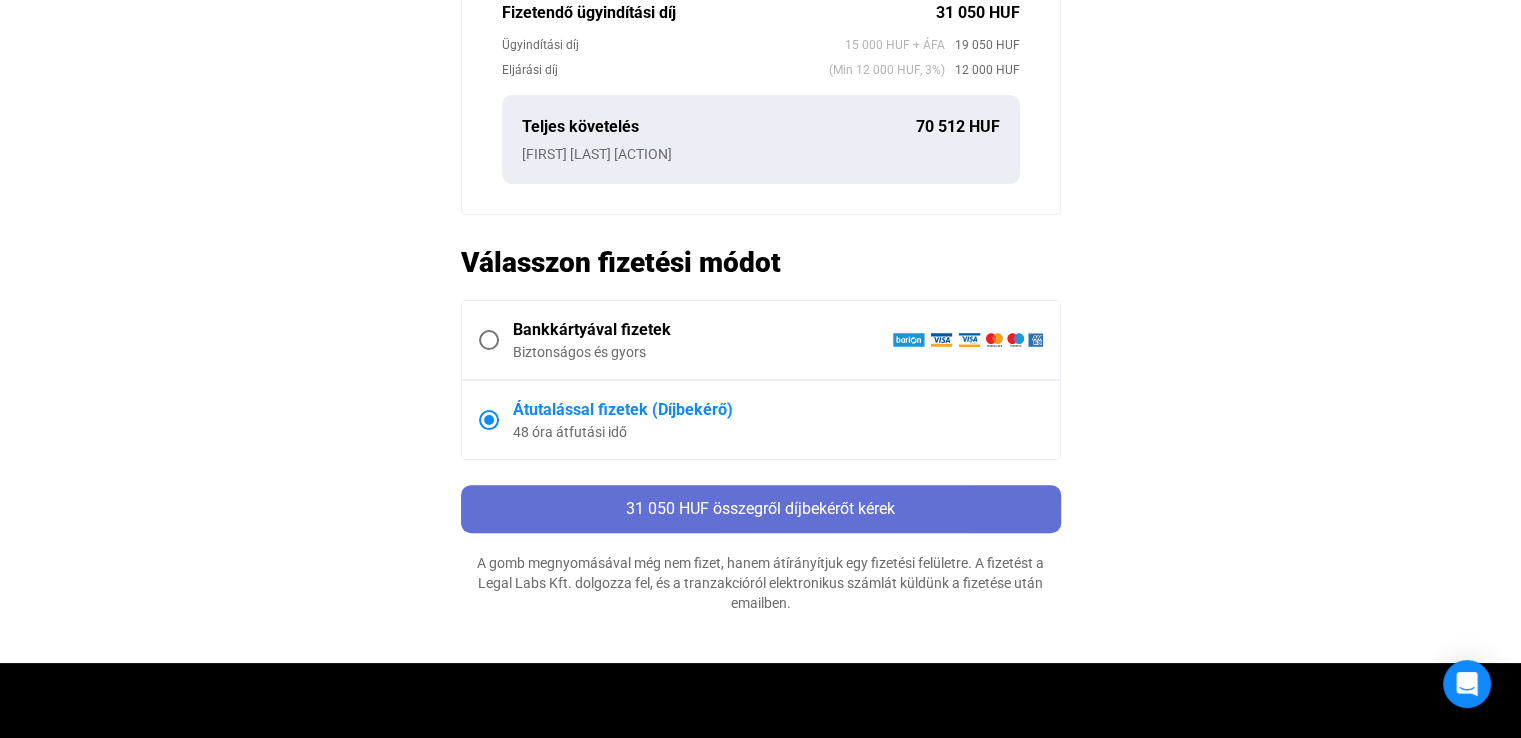 click on "31 050 HUF összegről díjbekérőt kérek" 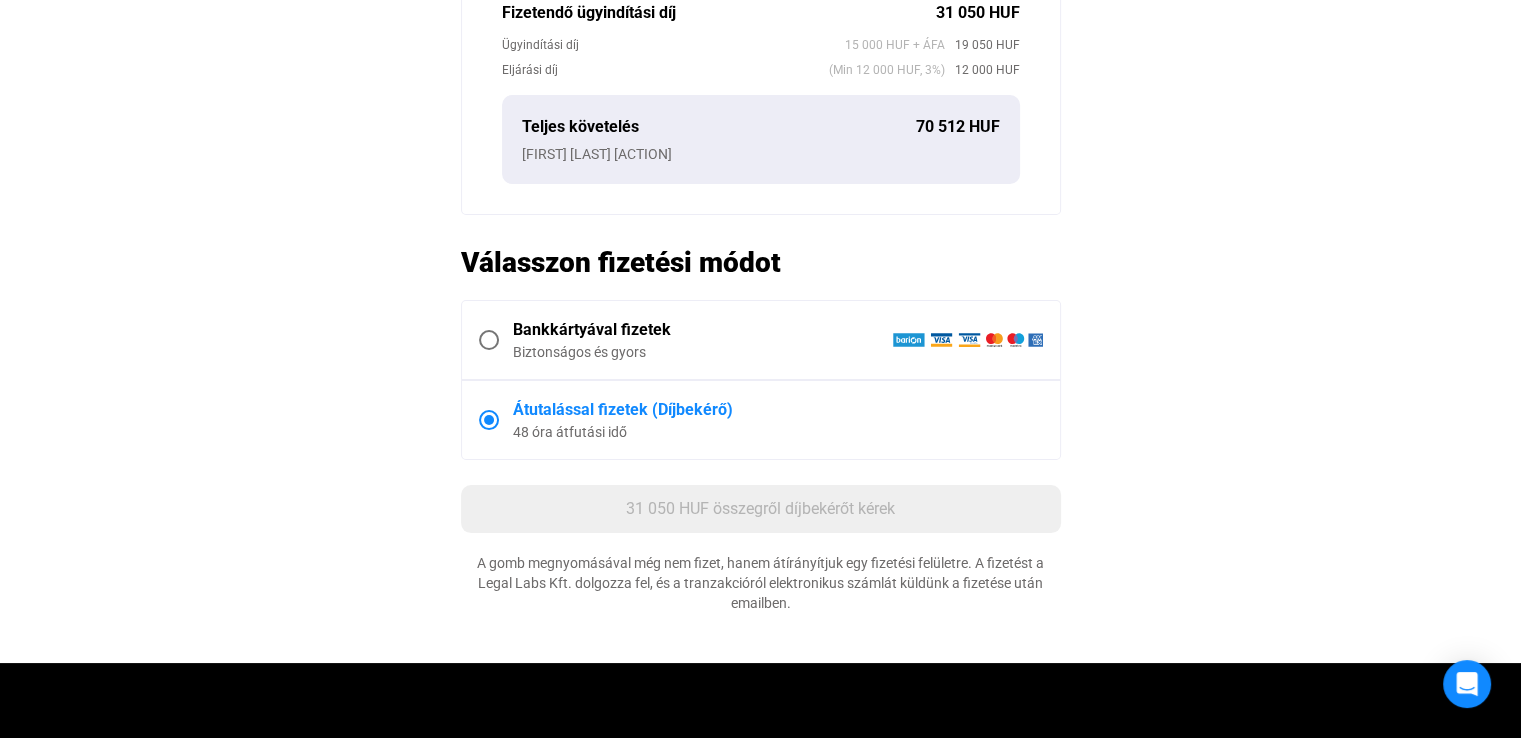 scroll, scrollTop: 0, scrollLeft: 0, axis: both 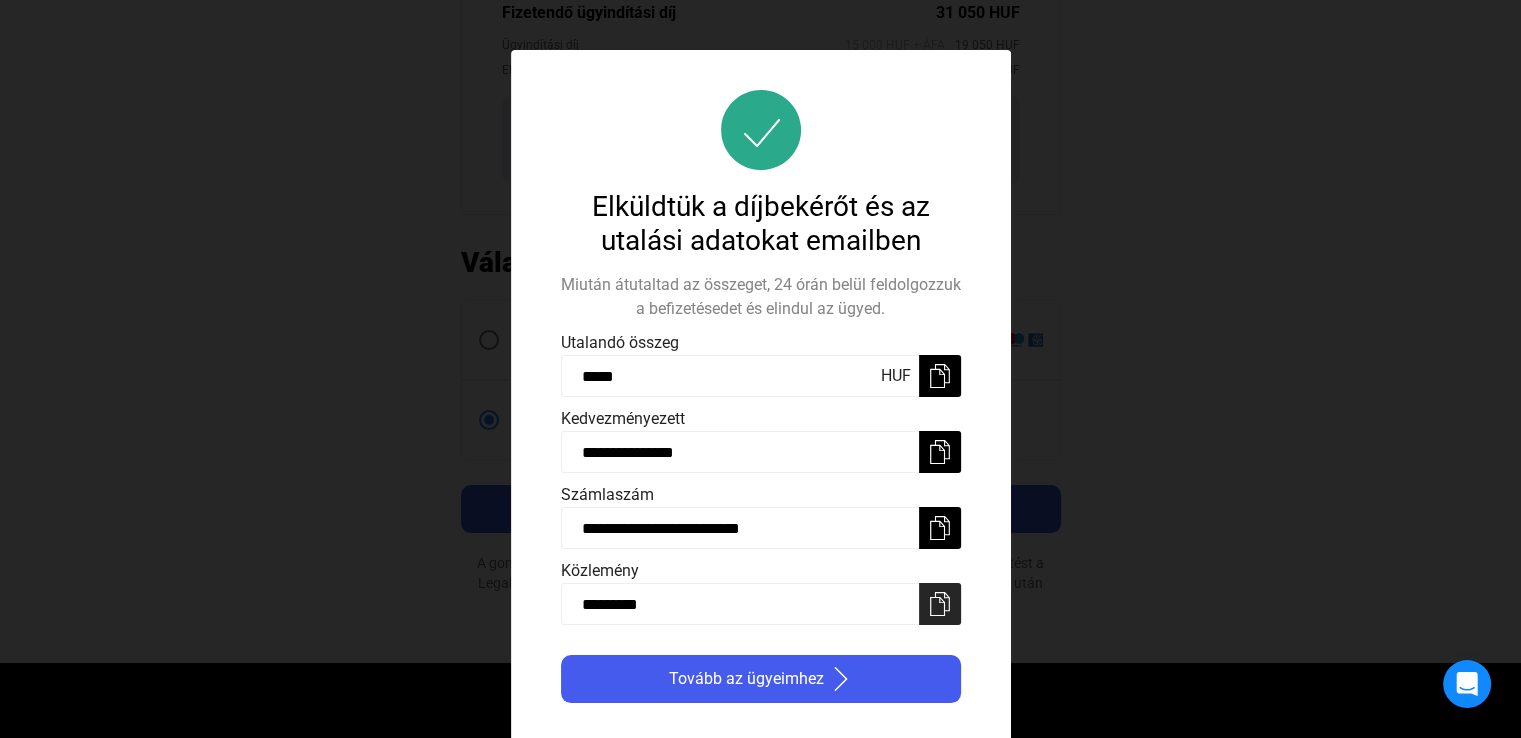 click at bounding box center [940, 604] 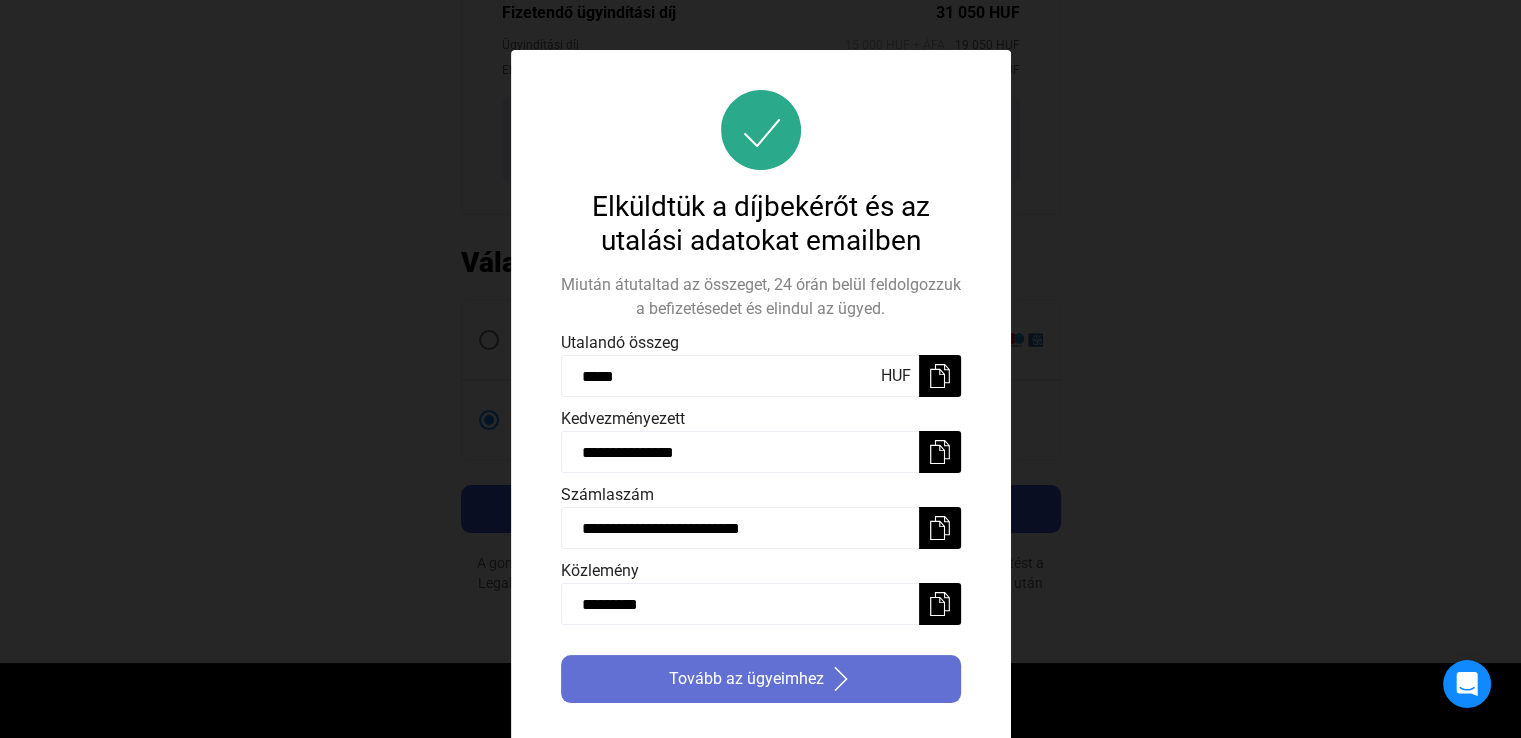 click on "Tovább az ügyeimhez" at bounding box center [746, 679] 